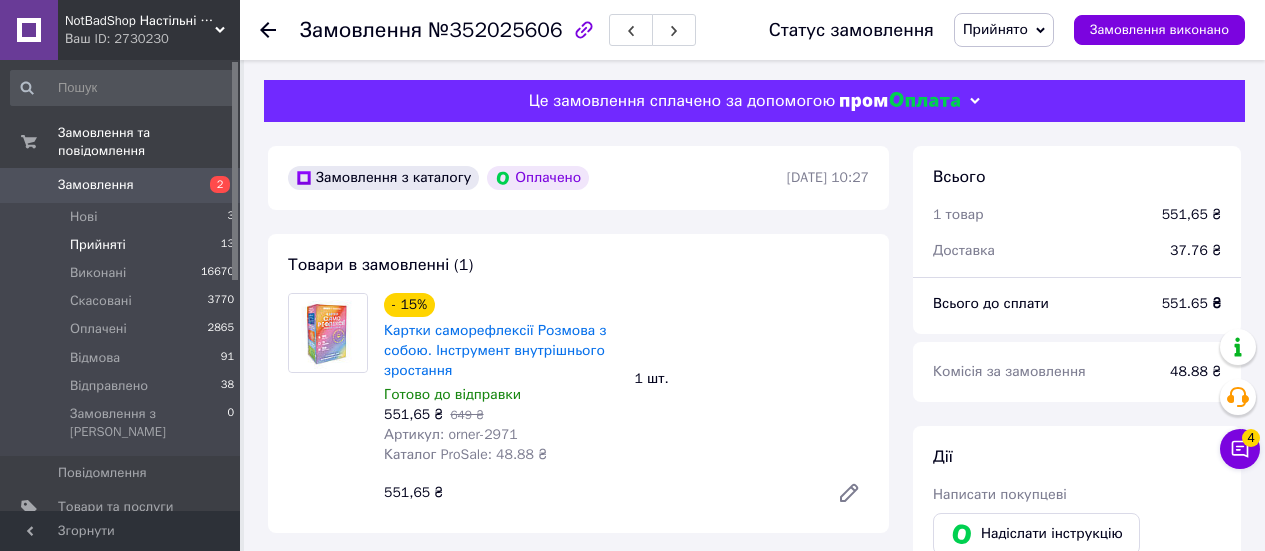 scroll, scrollTop: 1200, scrollLeft: 0, axis: vertical 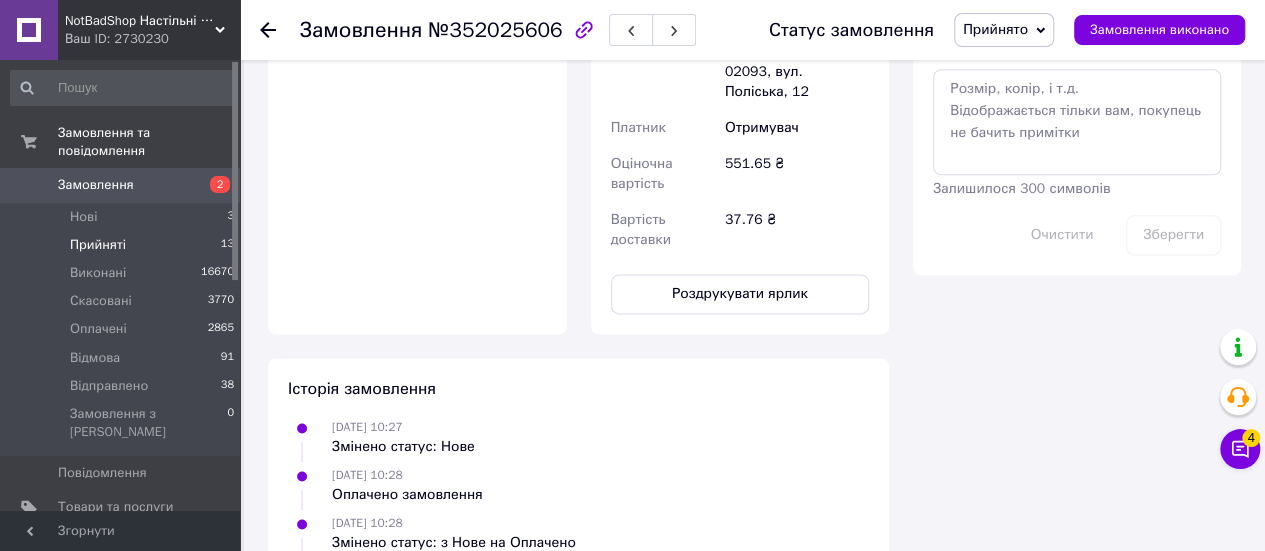 click on "Прийняті 13" at bounding box center (123, 245) 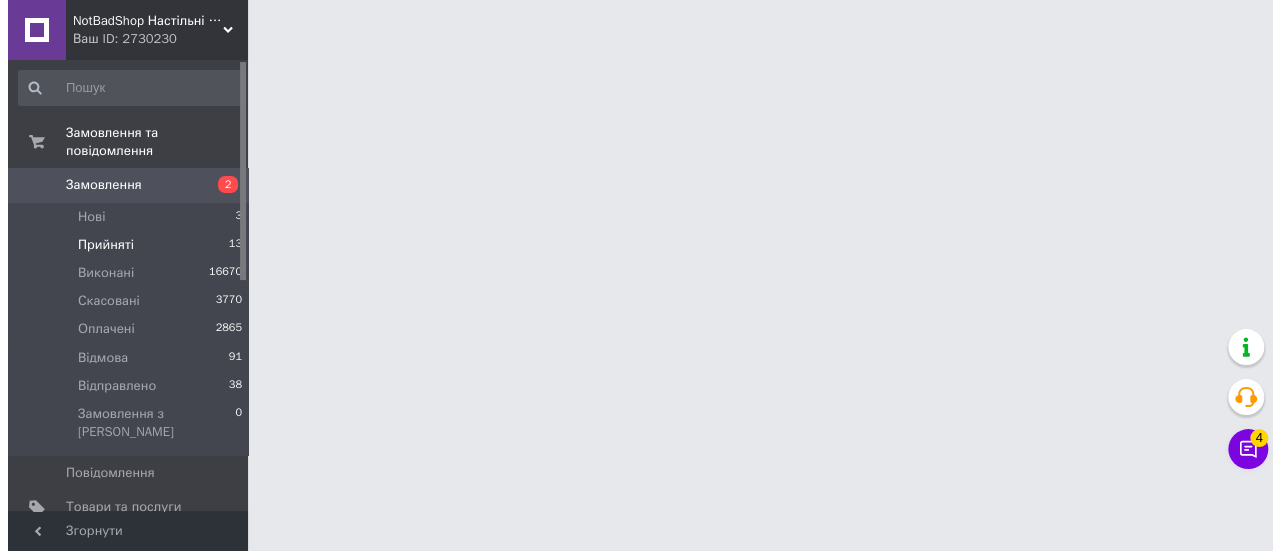scroll, scrollTop: 0, scrollLeft: 0, axis: both 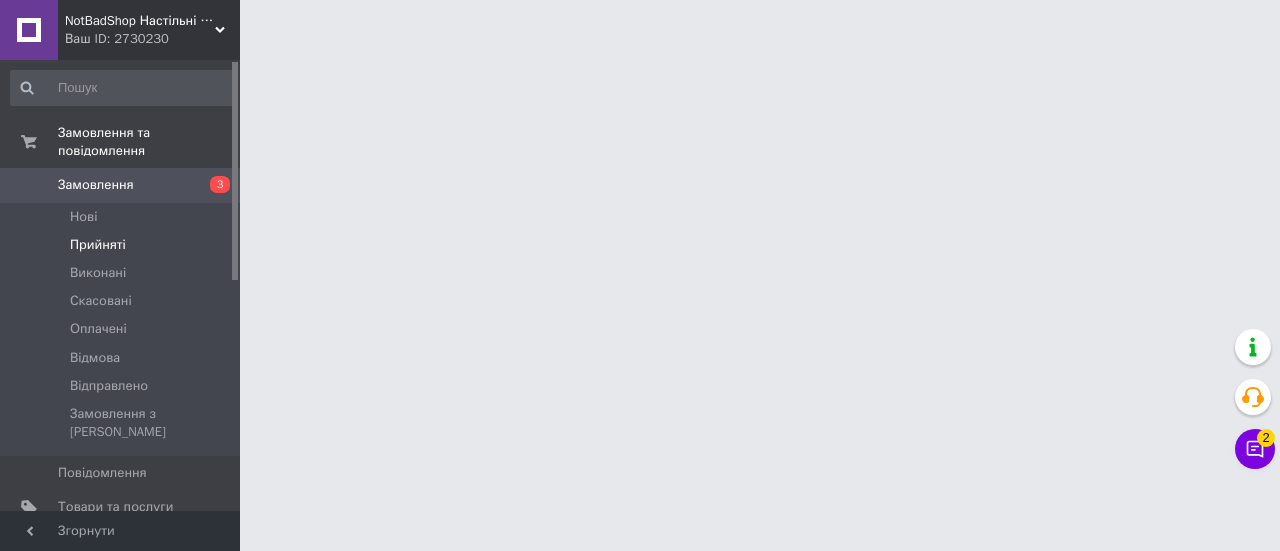 click on "Прийняті" at bounding box center (98, 245) 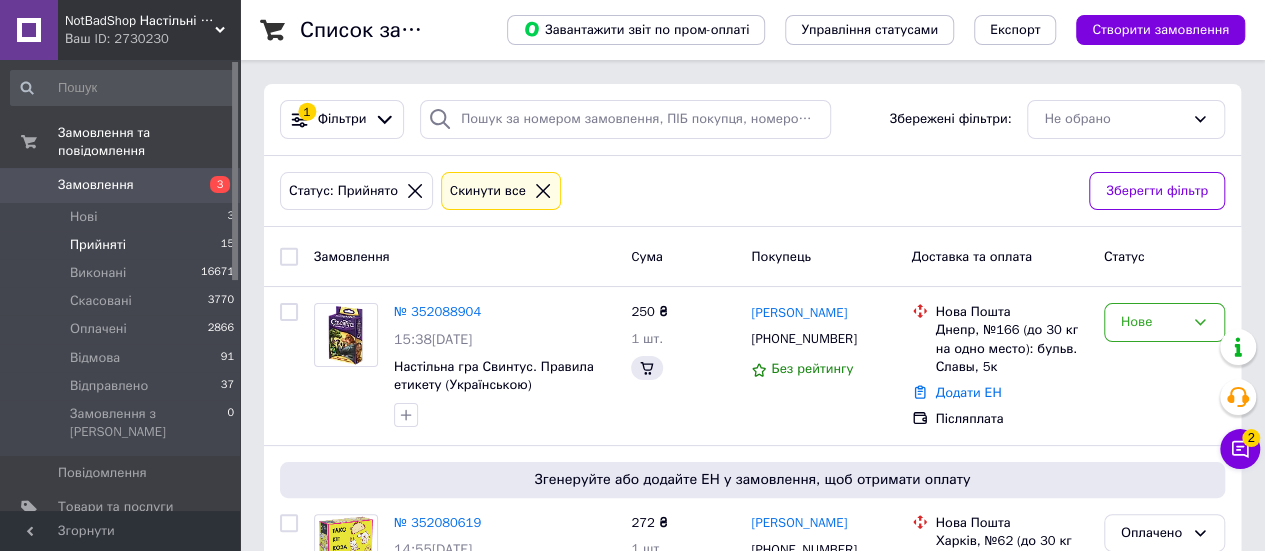 click on "Прийняті 15" at bounding box center (123, 245) 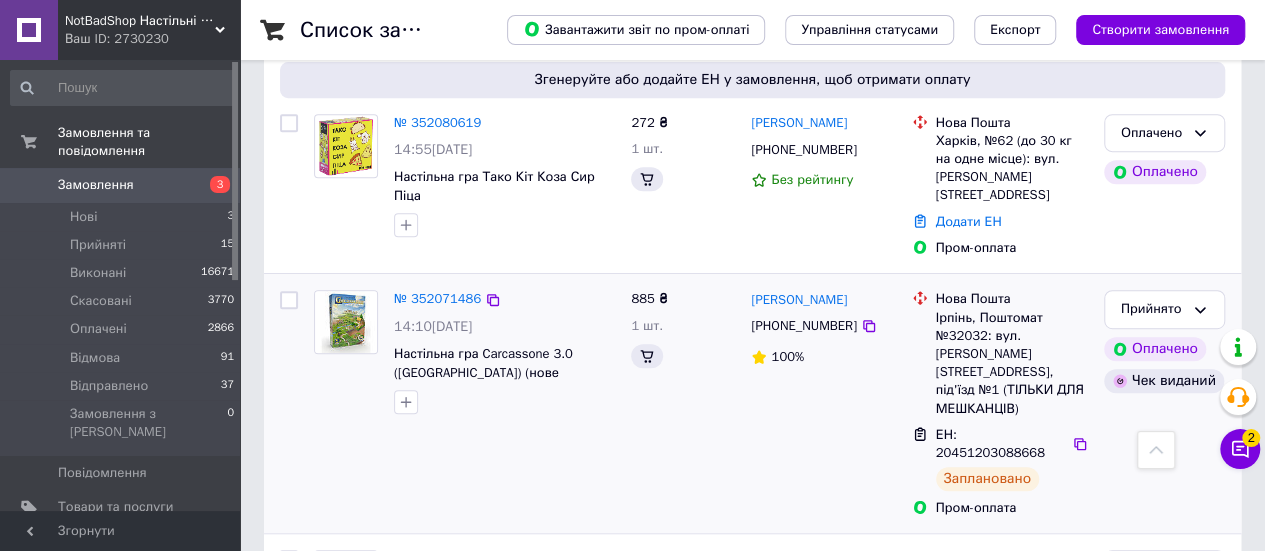 scroll, scrollTop: 100, scrollLeft: 0, axis: vertical 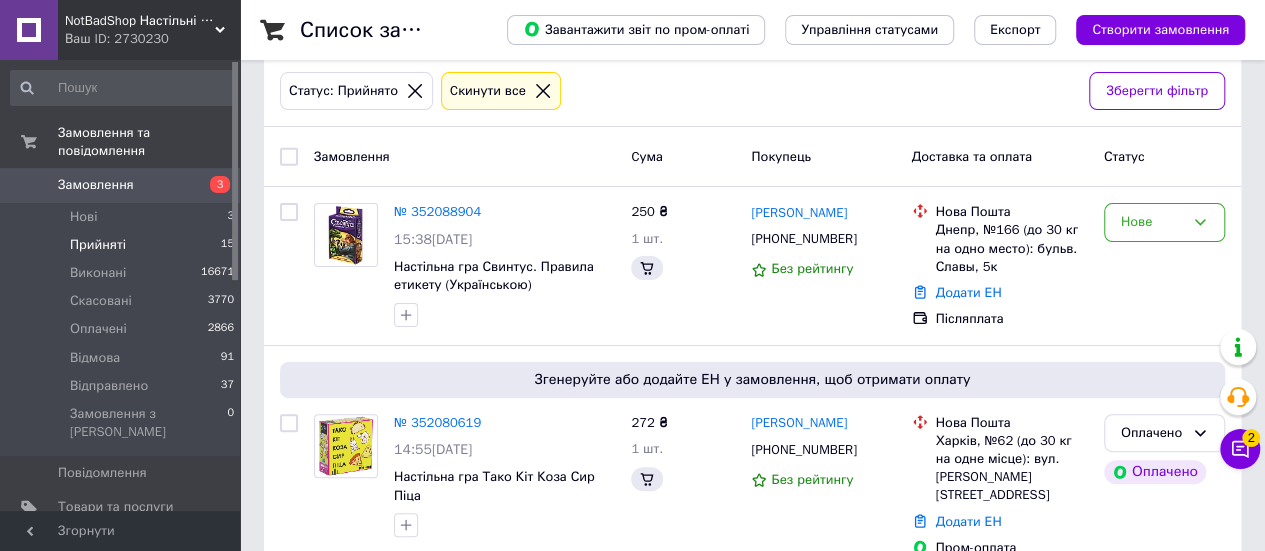 click on "Прийняті 15" at bounding box center (123, 245) 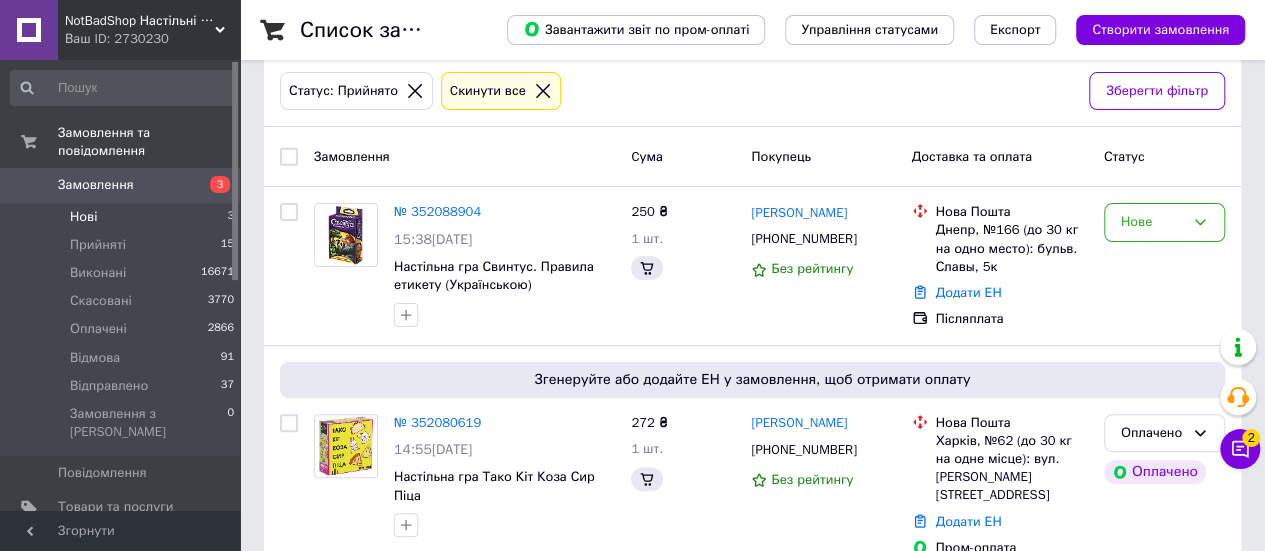 click on "Нові 3" at bounding box center [123, 217] 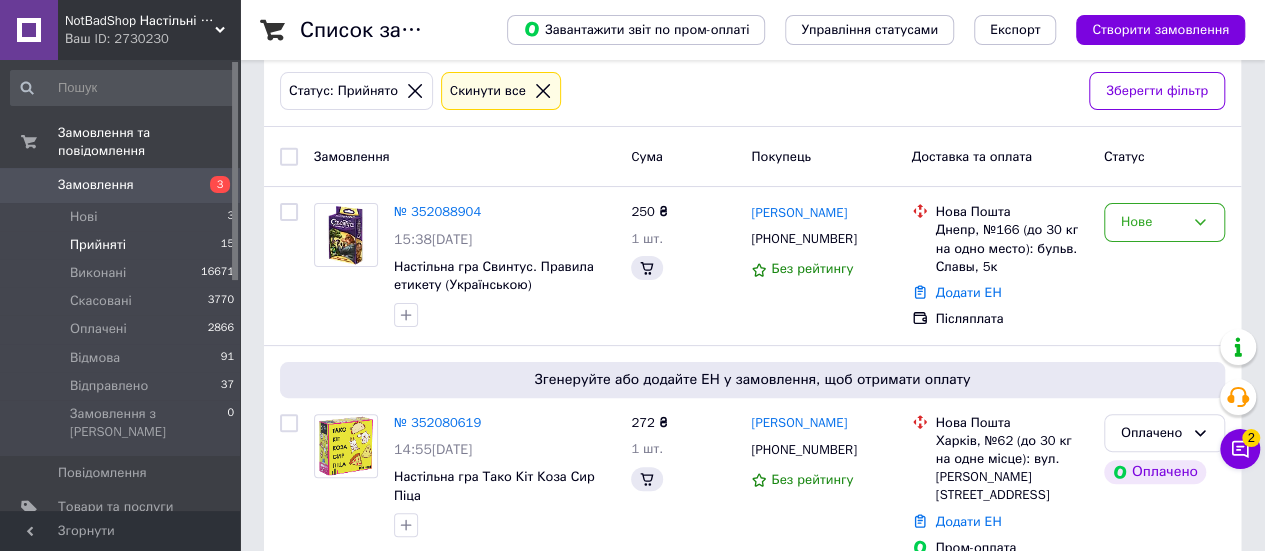 click on "Прийняті 15" at bounding box center [123, 245] 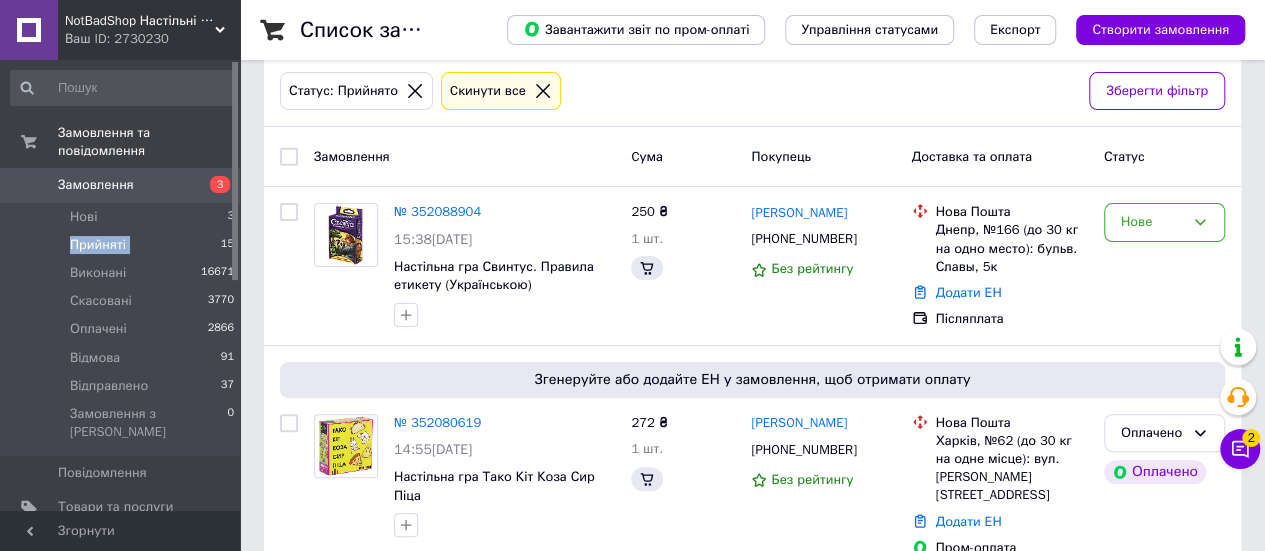 click on "Прийняті 15" at bounding box center (123, 245) 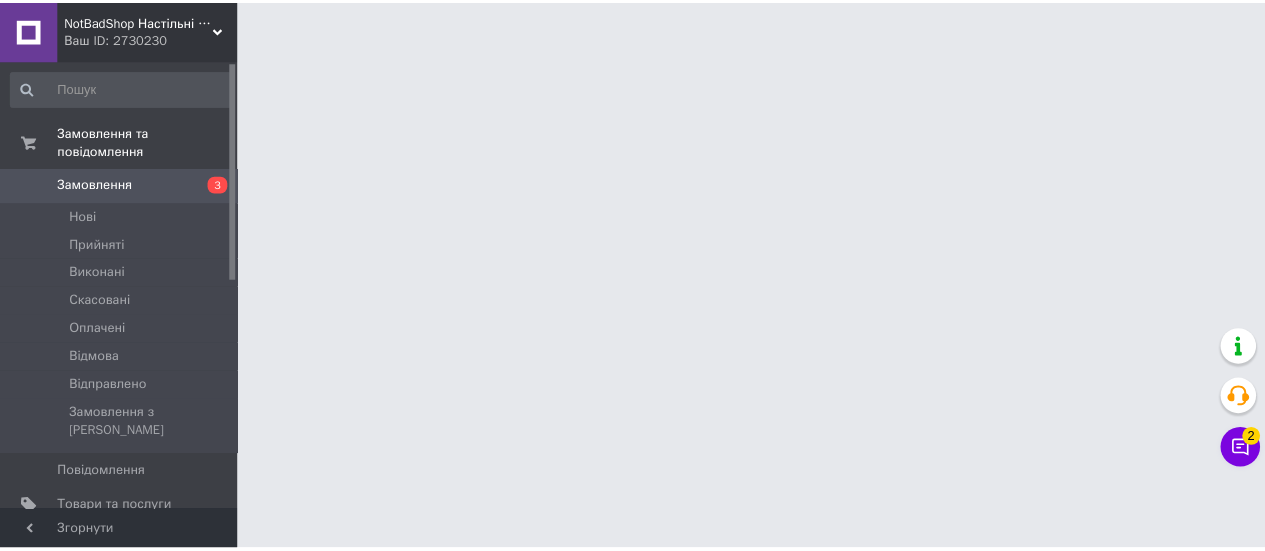 scroll, scrollTop: 0, scrollLeft: 0, axis: both 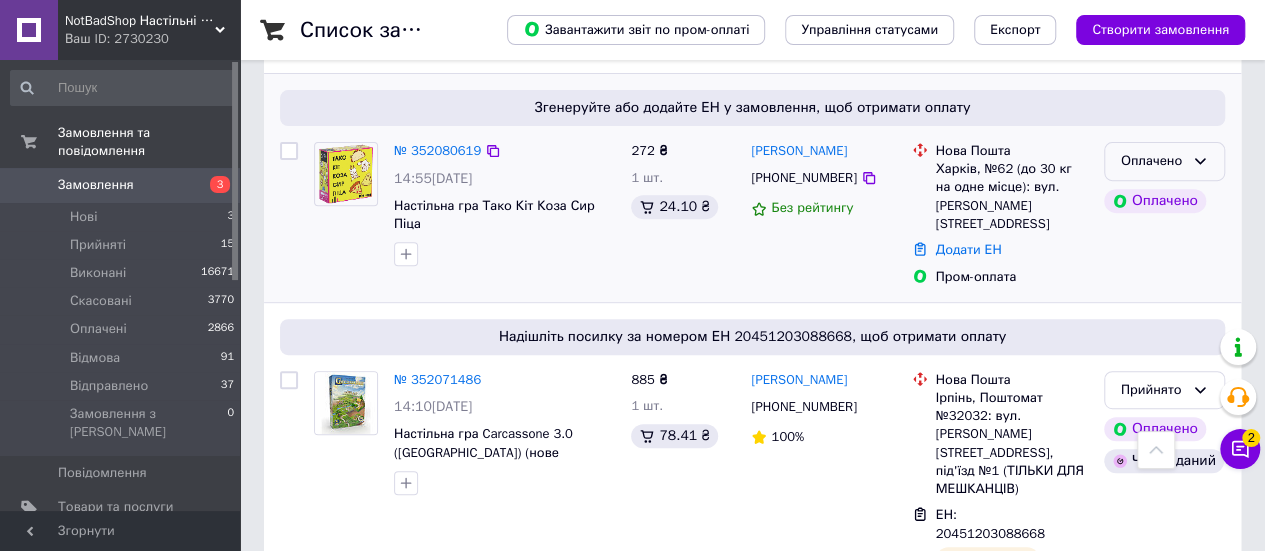 click on "Оплачено" at bounding box center [1164, 161] 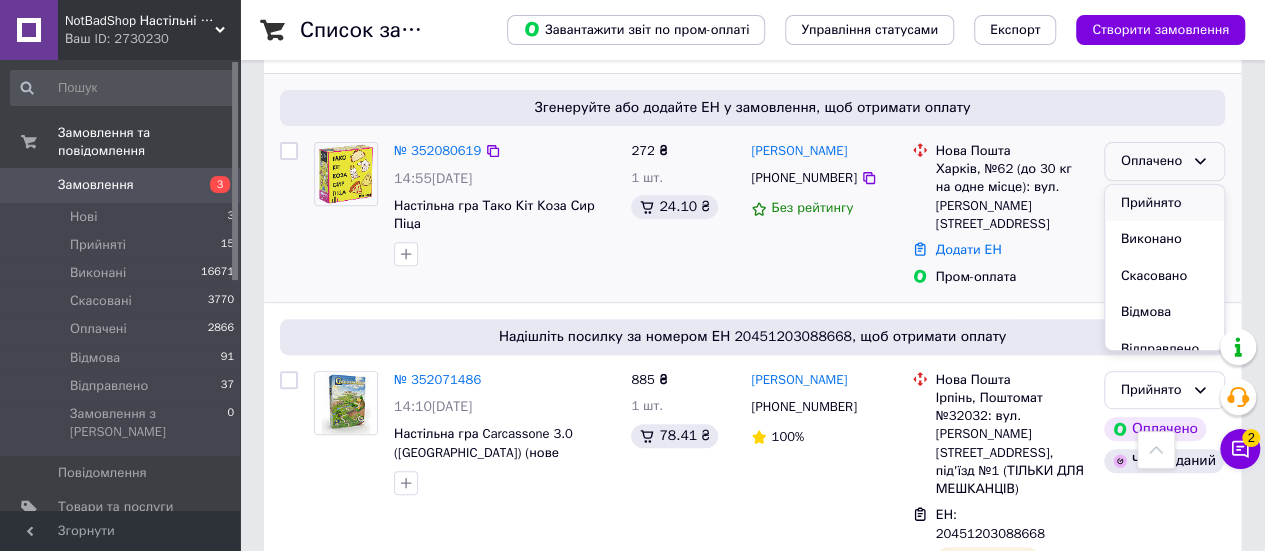 click on "Прийнято" at bounding box center (1164, 203) 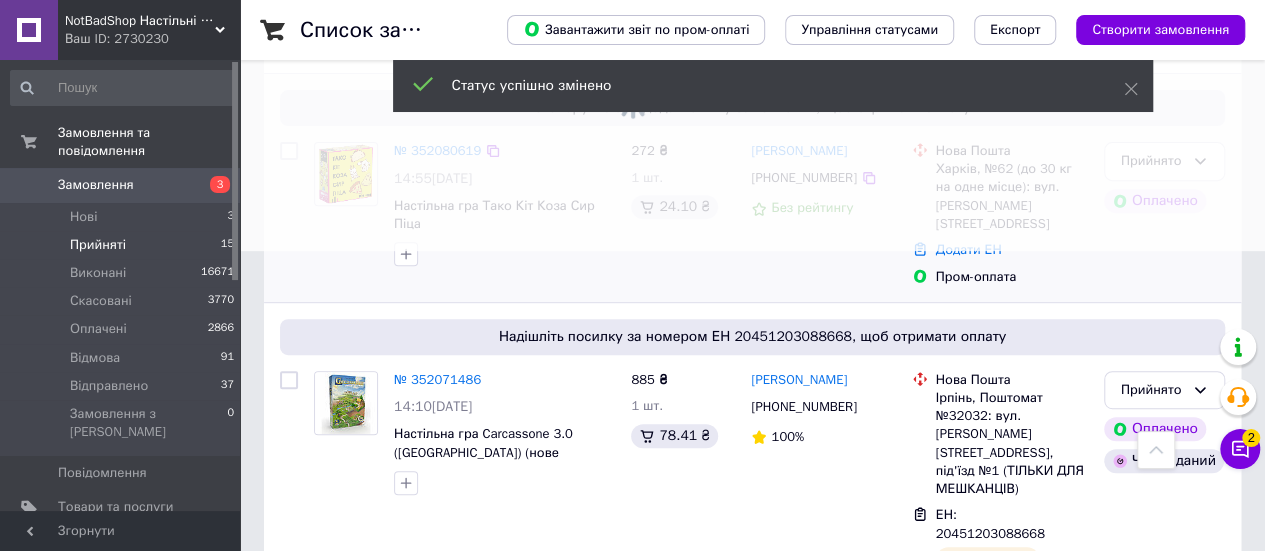 click on "Прийняті 15" at bounding box center [123, 245] 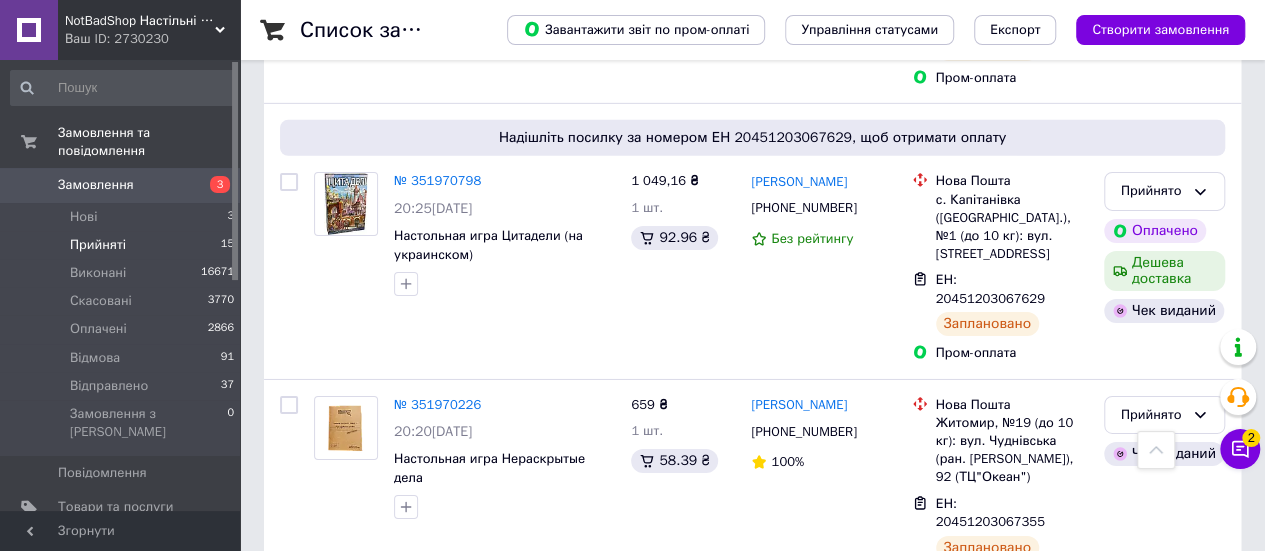 scroll, scrollTop: 3281, scrollLeft: 0, axis: vertical 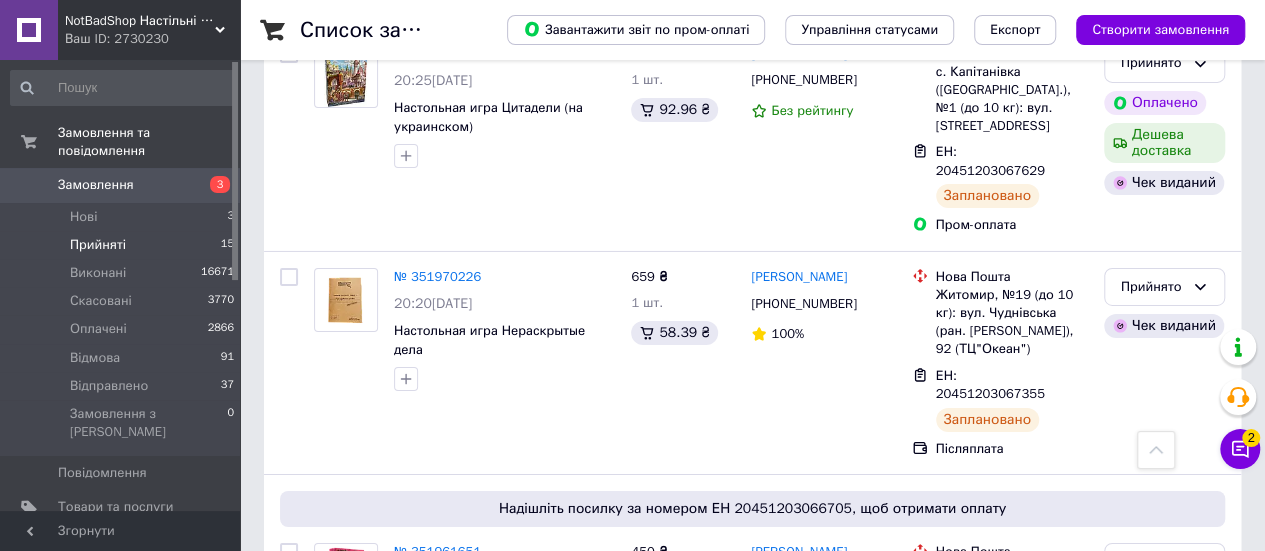 click on "Прийнято" at bounding box center (1152, 751) 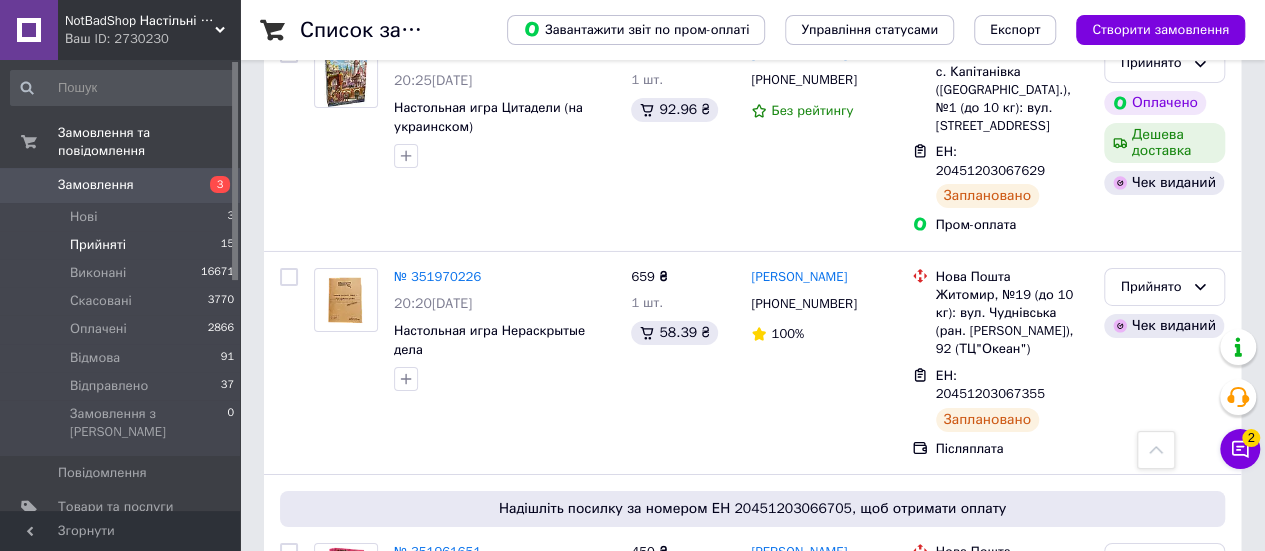 scroll, scrollTop: 16, scrollLeft: 0, axis: vertical 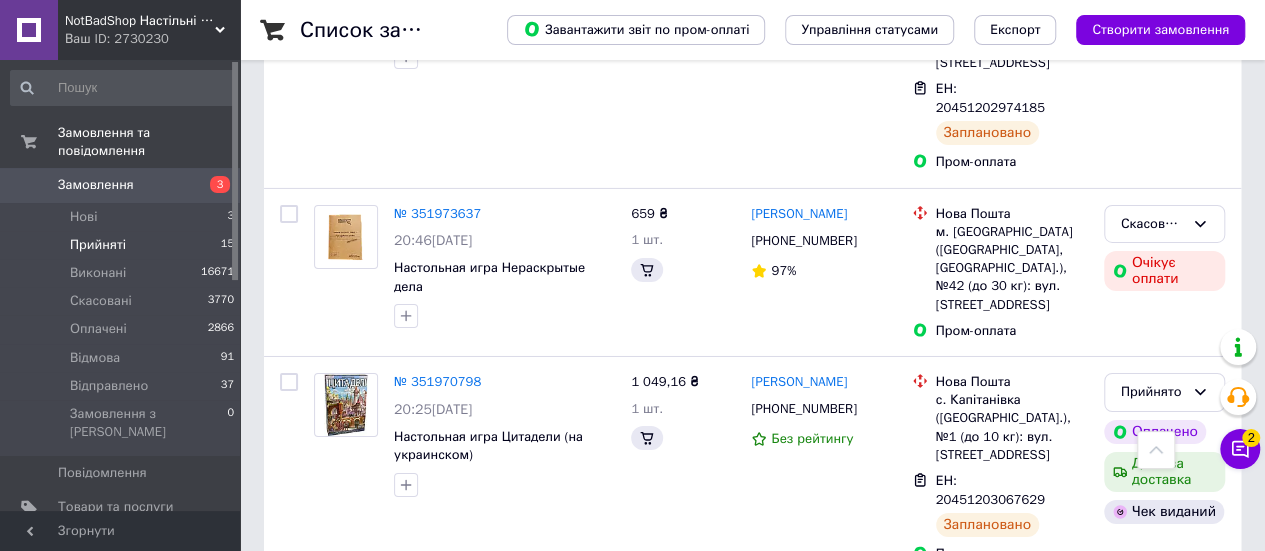 click on "Прийнято Виконано Скасовано Оплачено Відмова Відправлено" at bounding box center [1164, 1285] 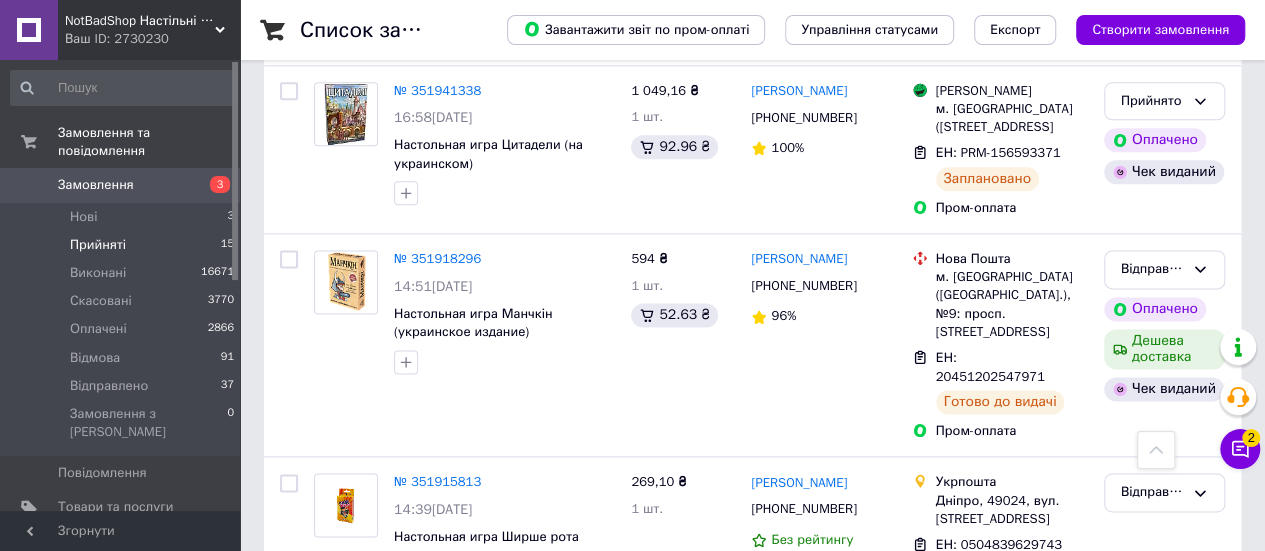 scroll, scrollTop: 5585, scrollLeft: 0, axis: vertical 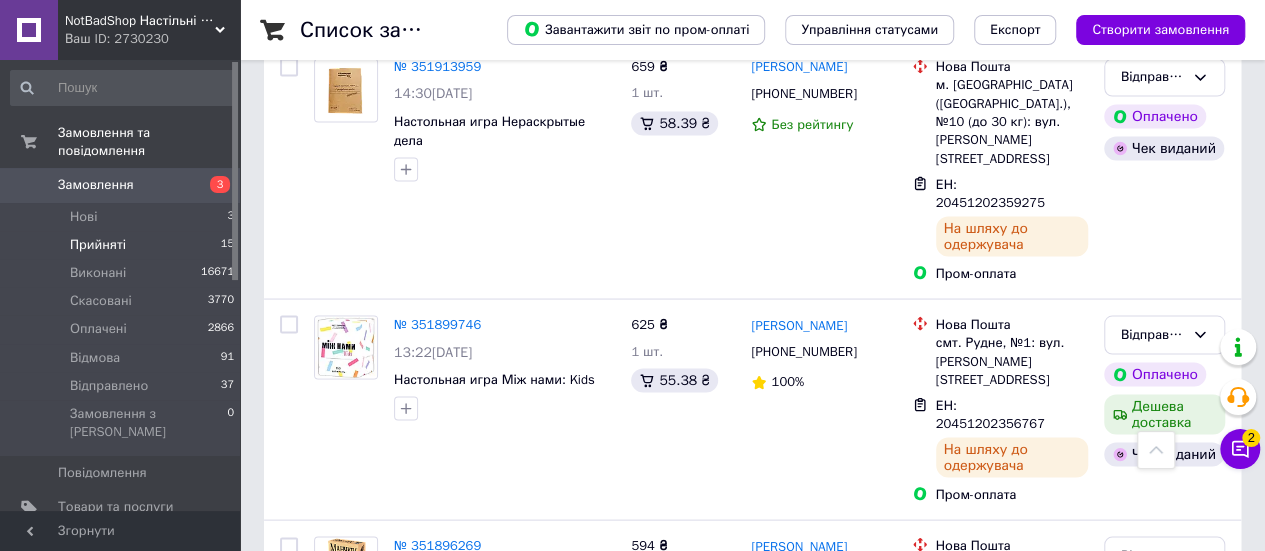click on "Прийняті" at bounding box center (98, 245) 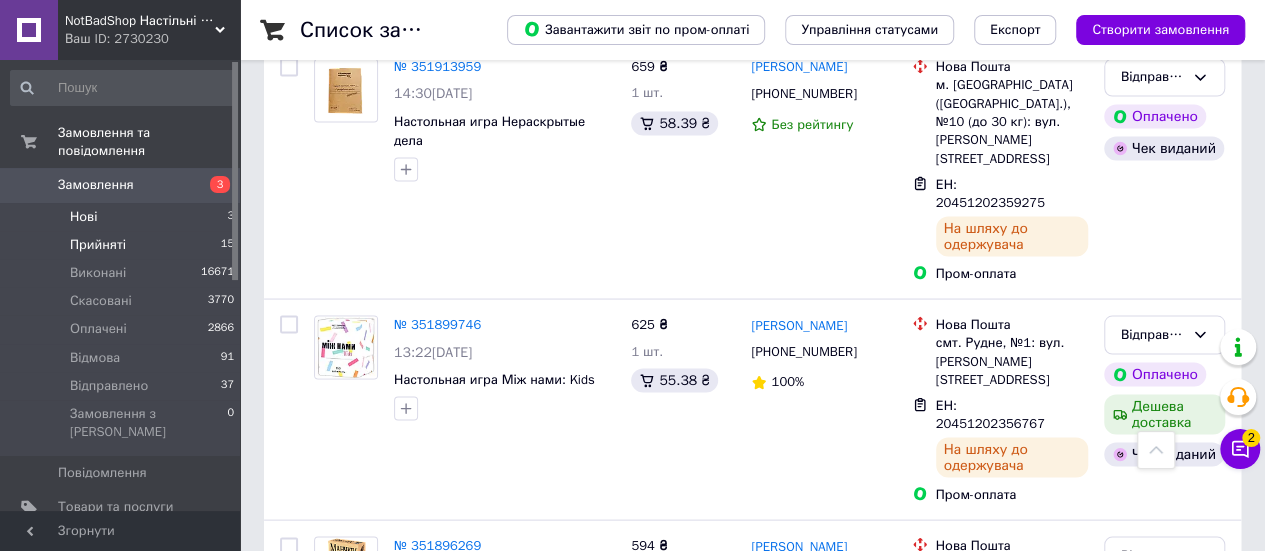 click on "Нові 3" at bounding box center [123, 217] 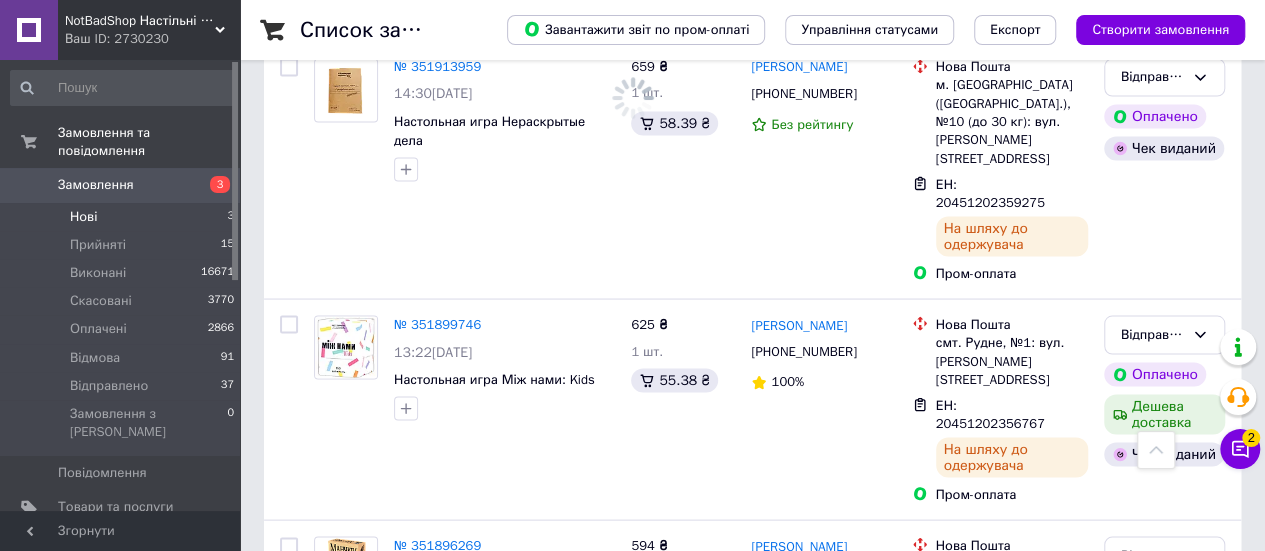 scroll, scrollTop: 0, scrollLeft: 0, axis: both 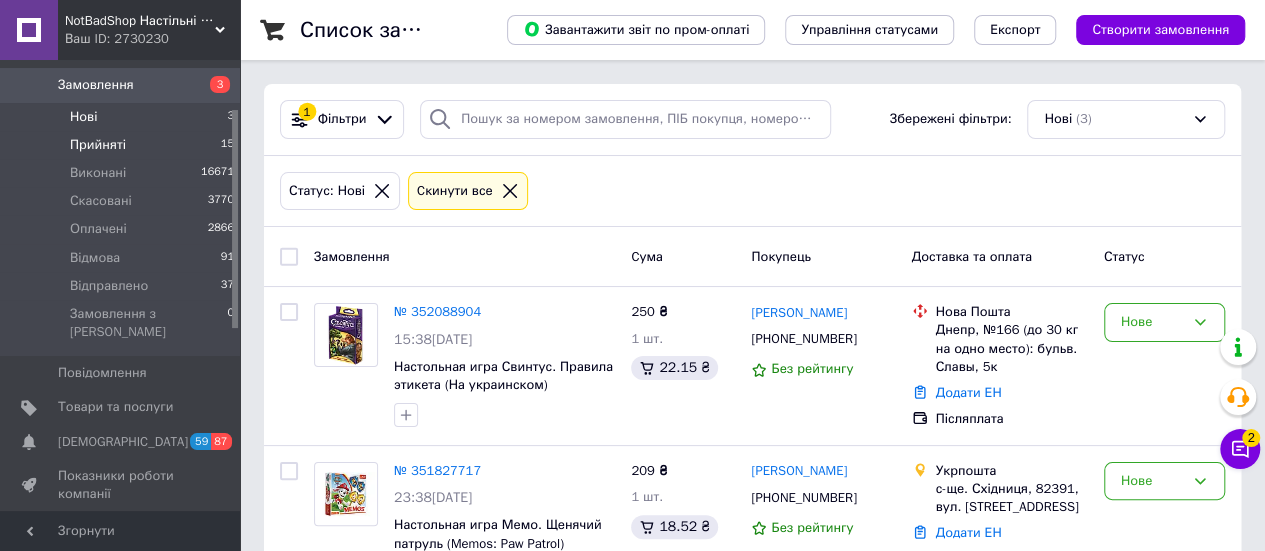 click on "Прийняті" at bounding box center (98, 145) 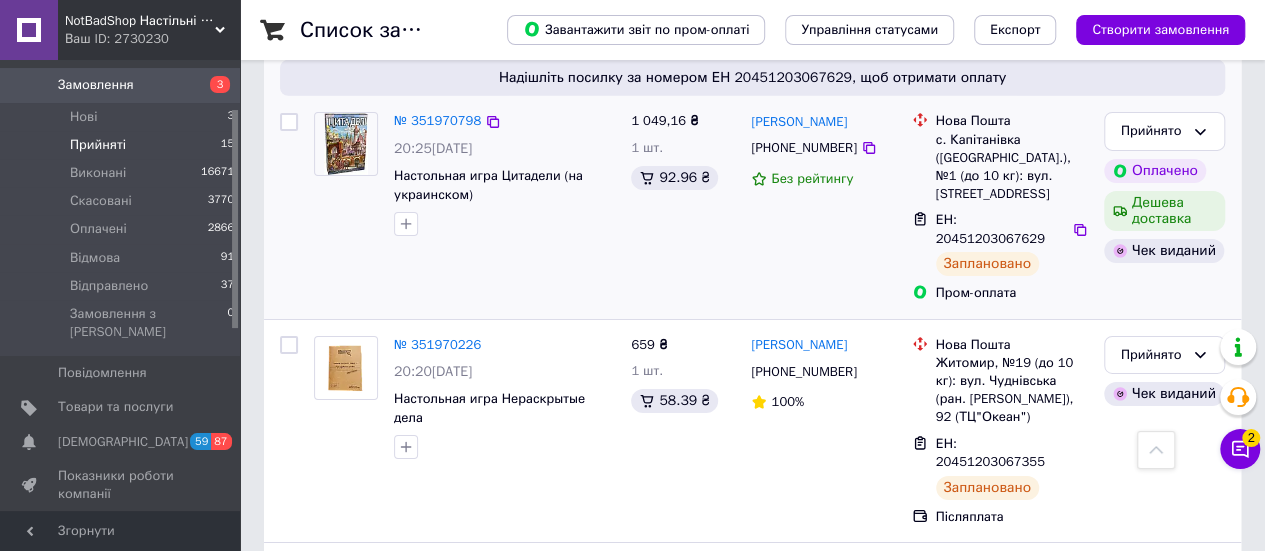 scroll, scrollTop: 3281, scrollLeft: 0, axis: vertical 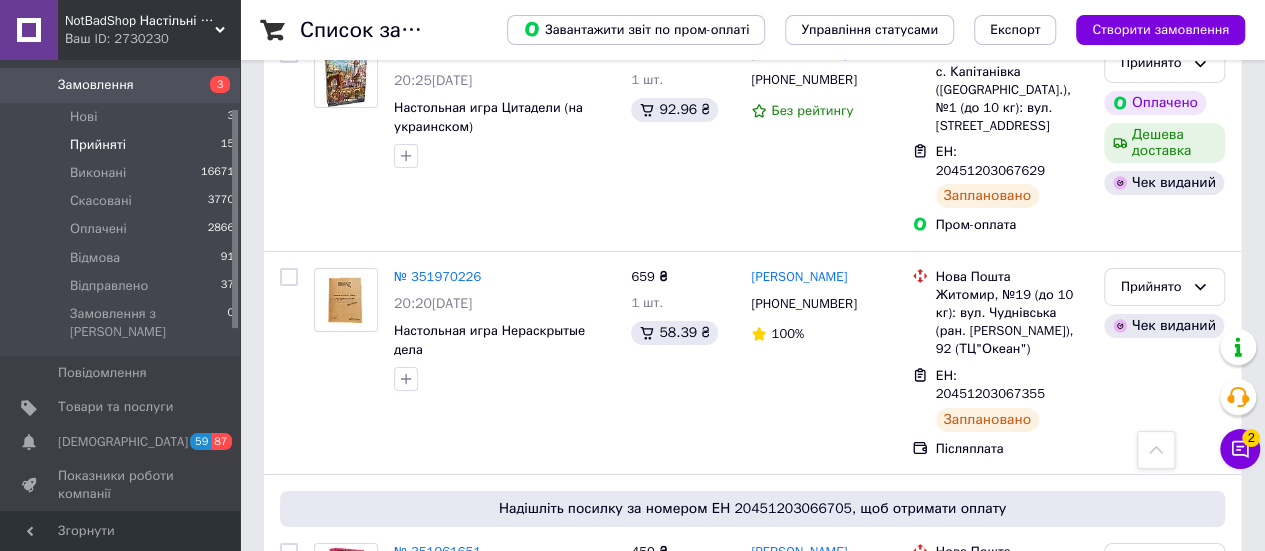 click on "Прийнято" at bounding box center (1152, 751) 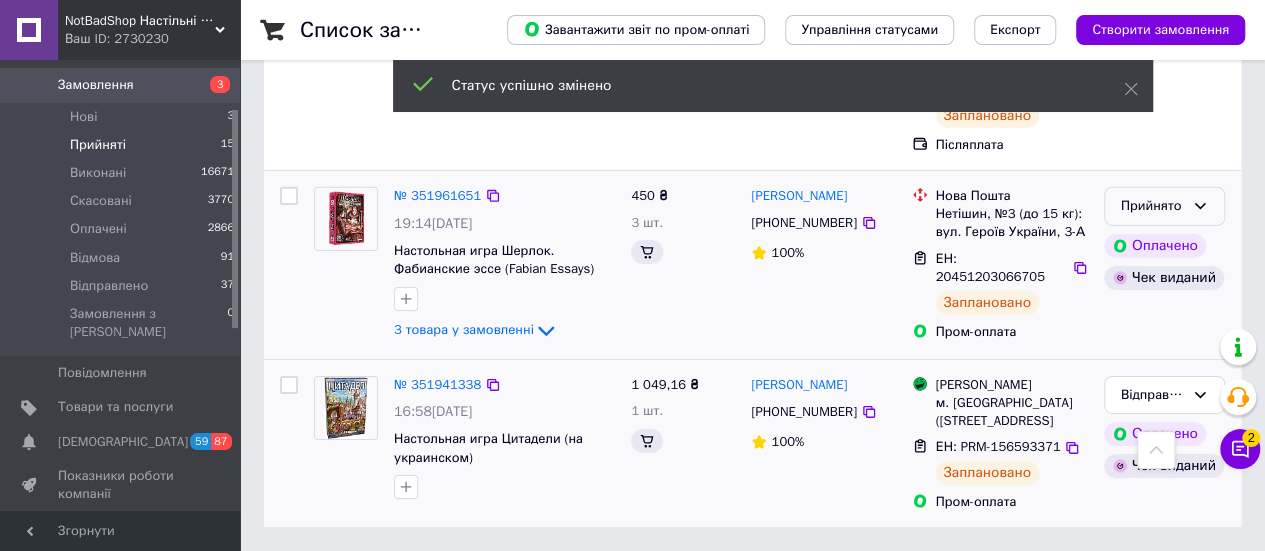 click on "Прийнято" at bounding box center (1164, 206) 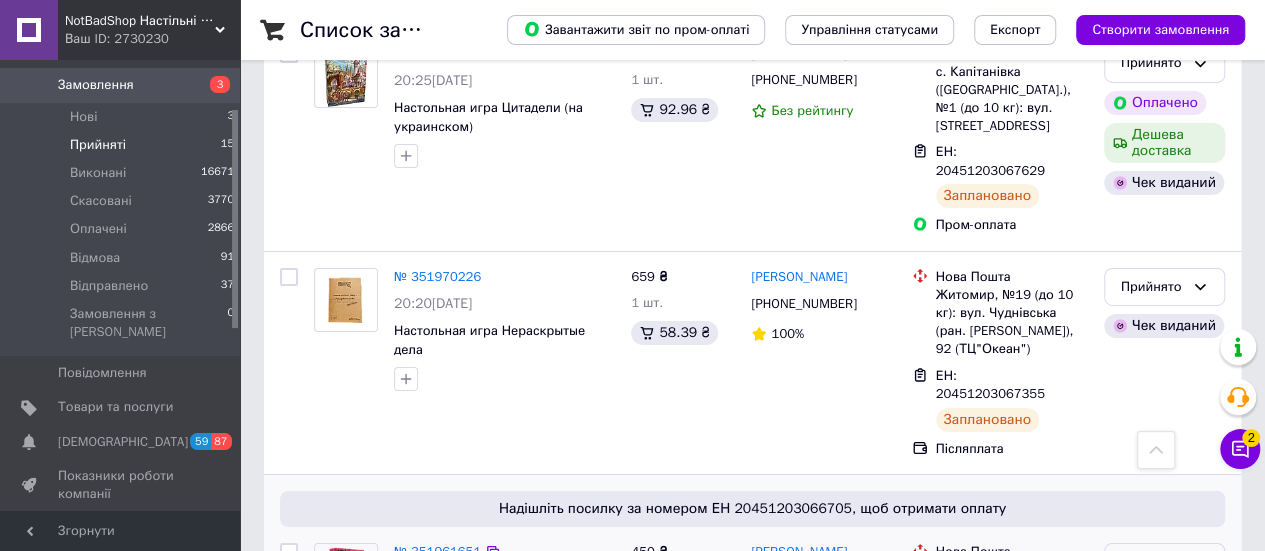 click on "Відправлено" at bounding box center [1164, 750] 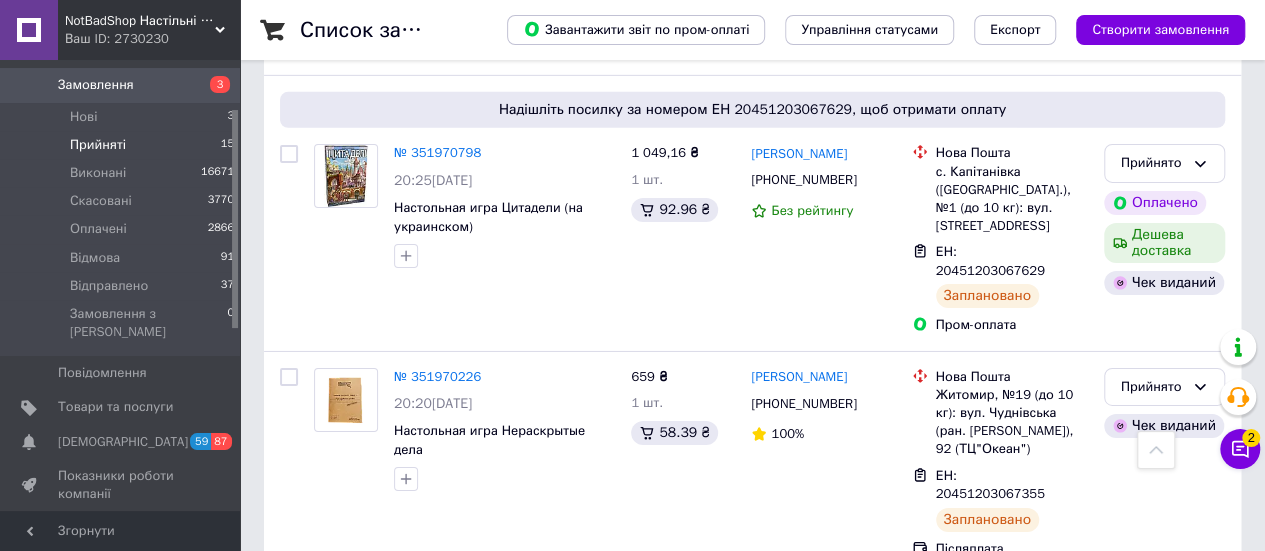 scroll, scrollTop: 3081, scrollLeft: 0, axis: vertical 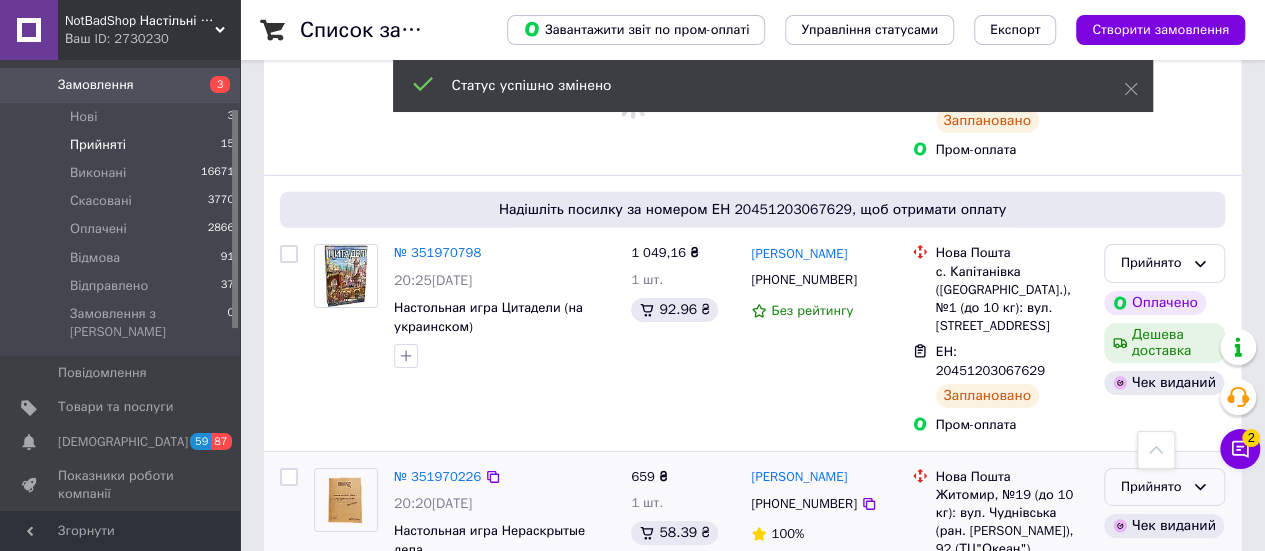 click on "Прийнято" at bounding box center [1152, 487] 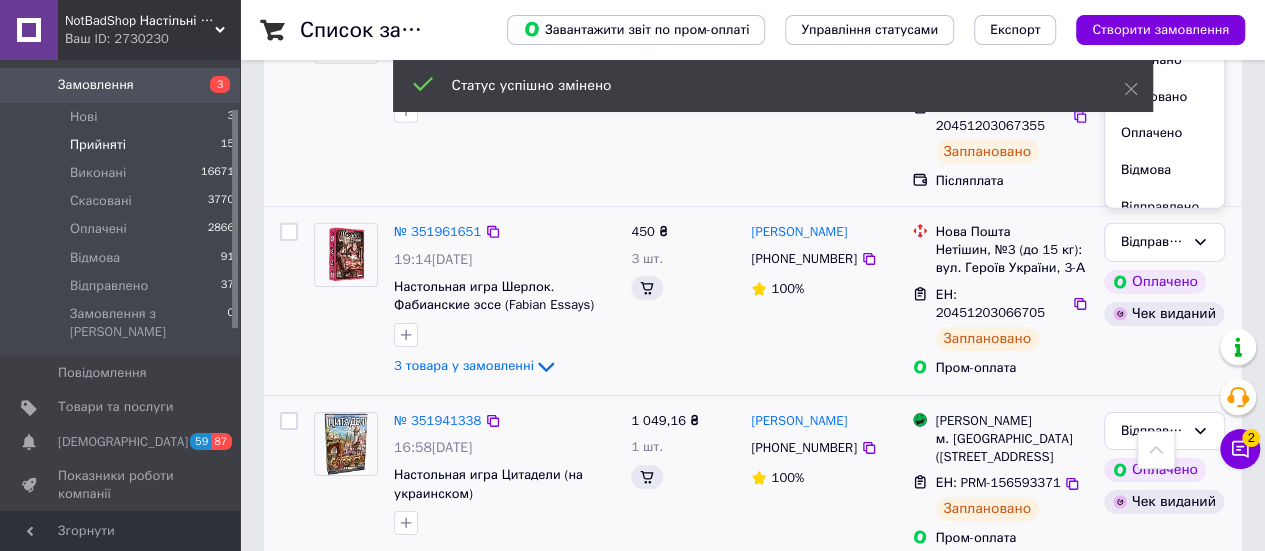scroll, scrollTop: 3081, scrollLeft: 0, axis: vertical 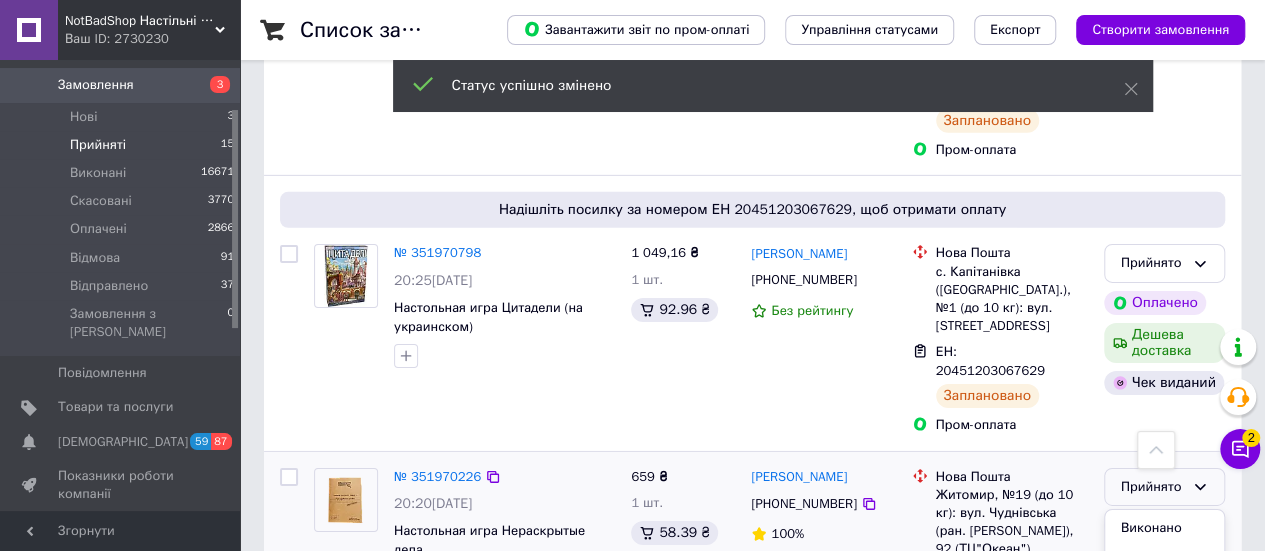 click on "Житомир, №19 (до 10 кг): вул. Чуднівська (ран. Черняховського), 92 (ТЦ"Океан")" at bounding box center [1012, 522] 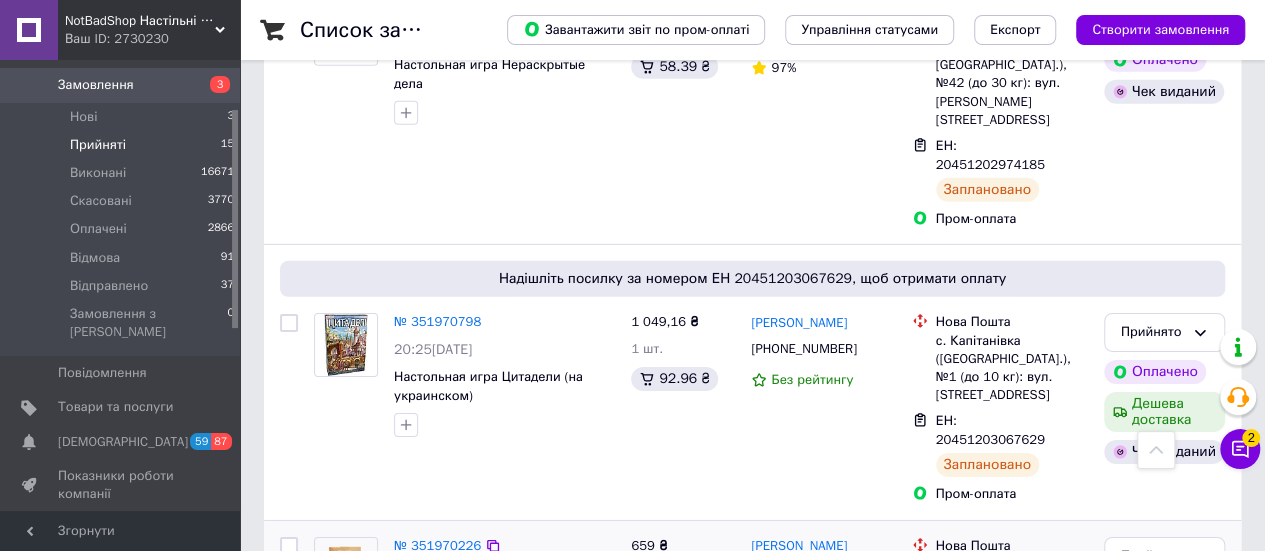 scroll, scrollTop: 2981, scrollLeft: 0, axis: vertical 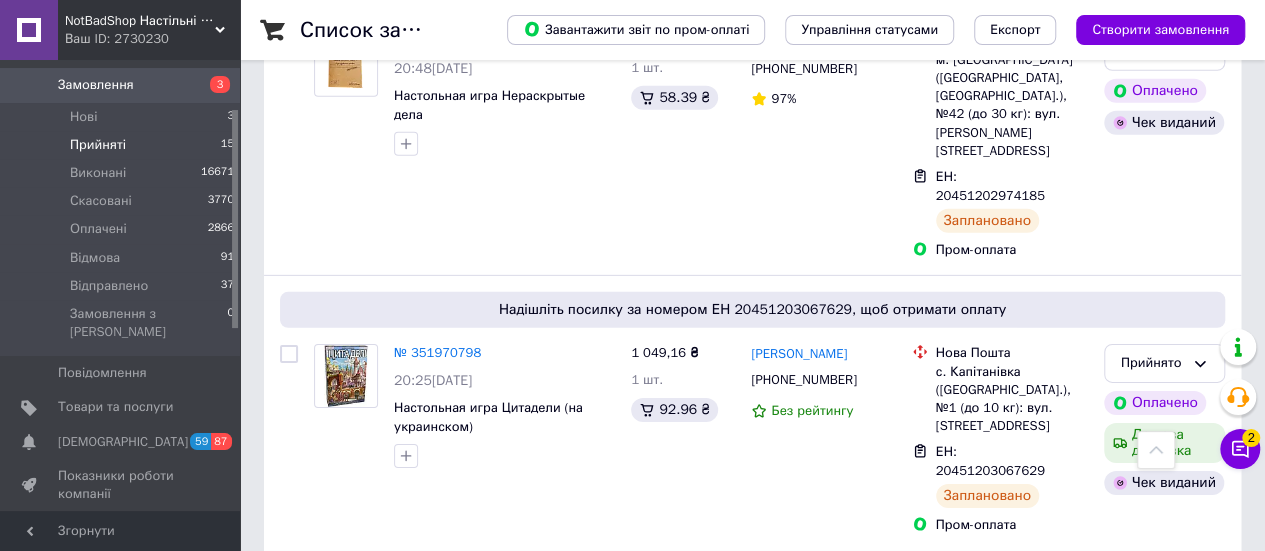 click on "Прийнято" at bounding box center (1152, 587) 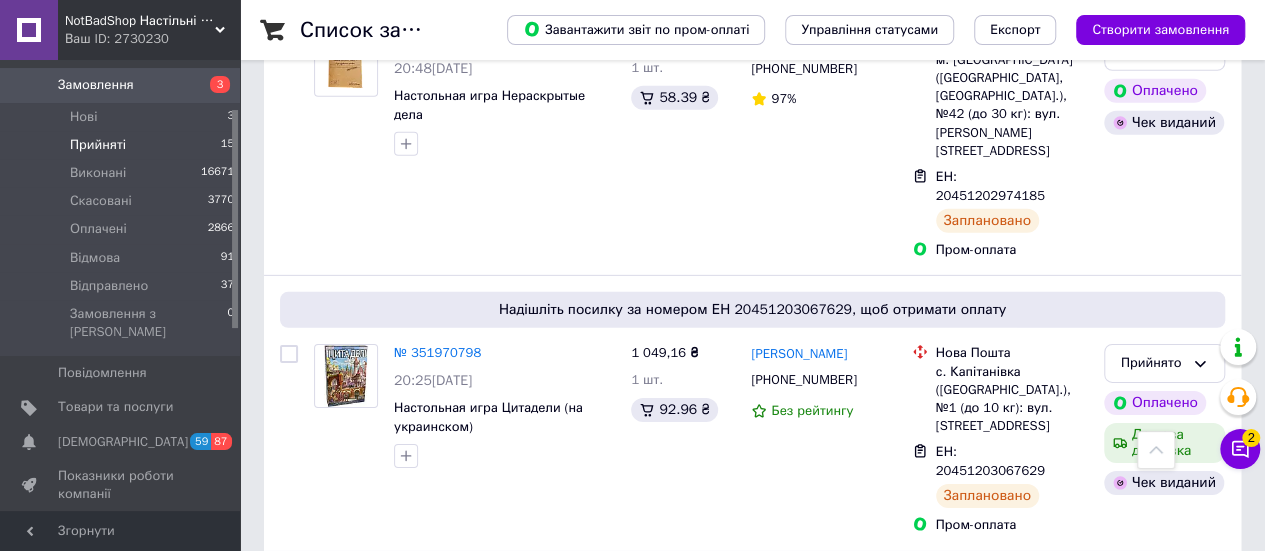 click on "Відправлено" at bounding box center (1164, 775) 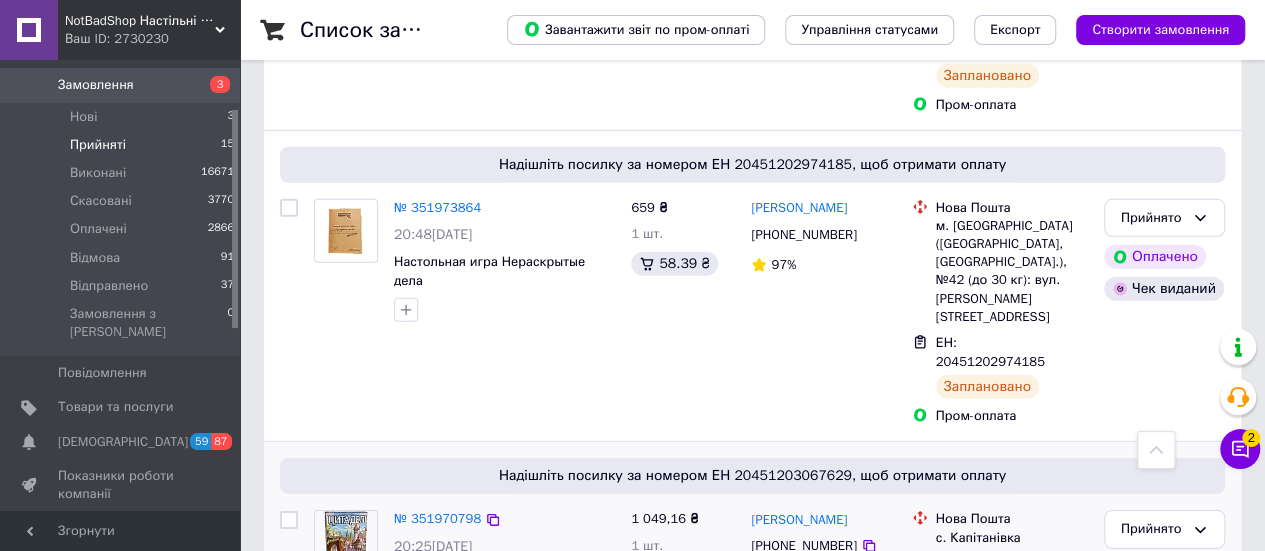 scroll, scrollTop: 2781, scrollLeft: 0, axis: vertical 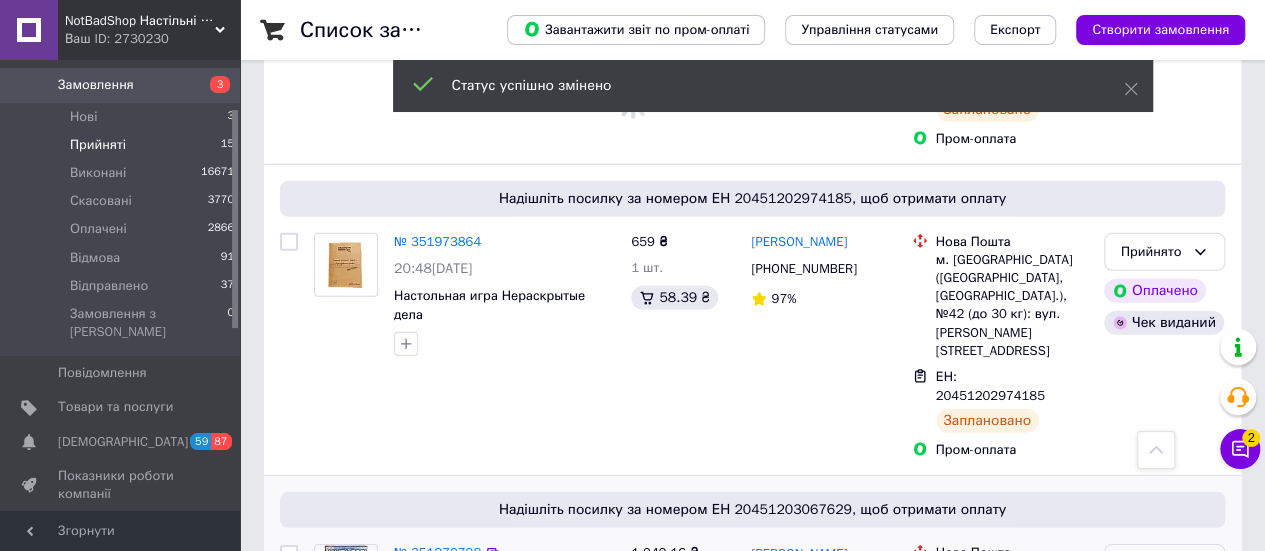 click 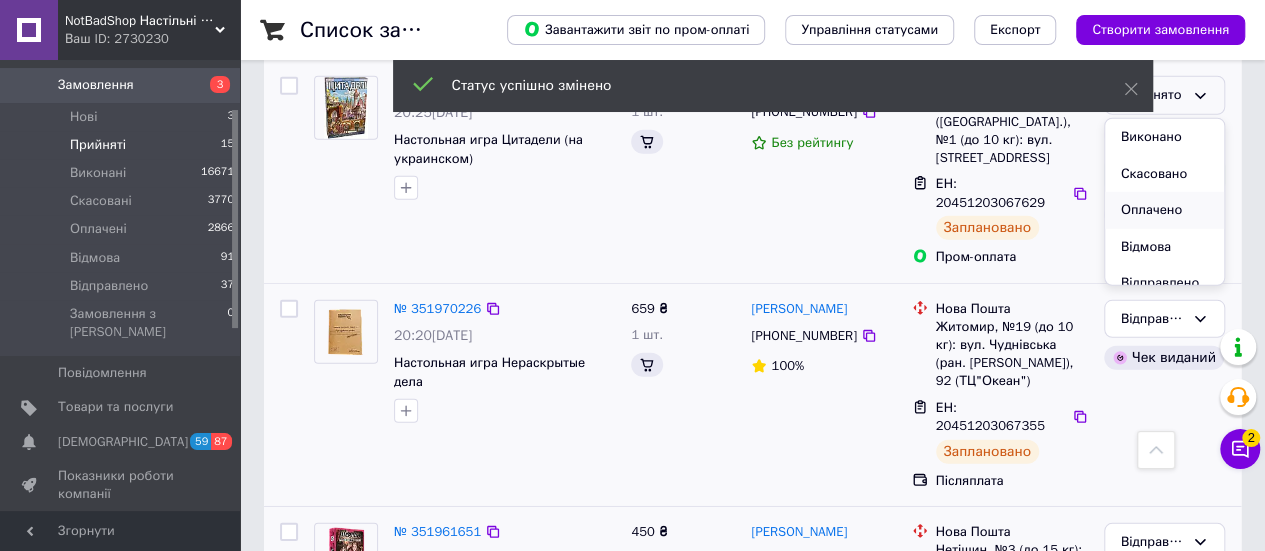 scroll, scrollTop: 2781, scrollLeft: 0, axis: vertical 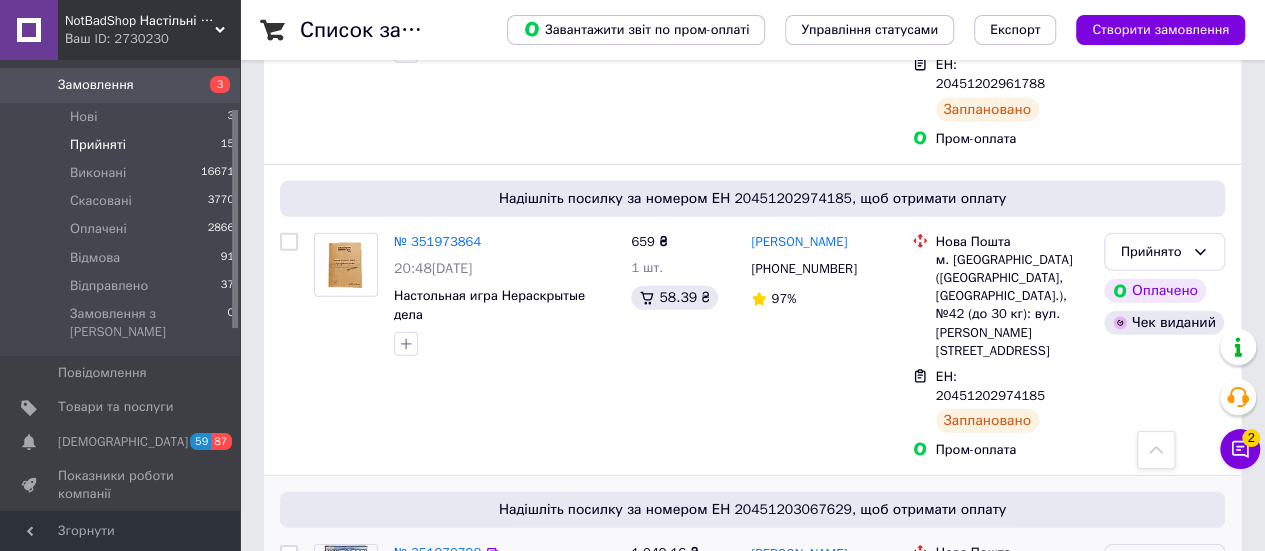 click on "Відправлено" at bounding box center [1164, 751] 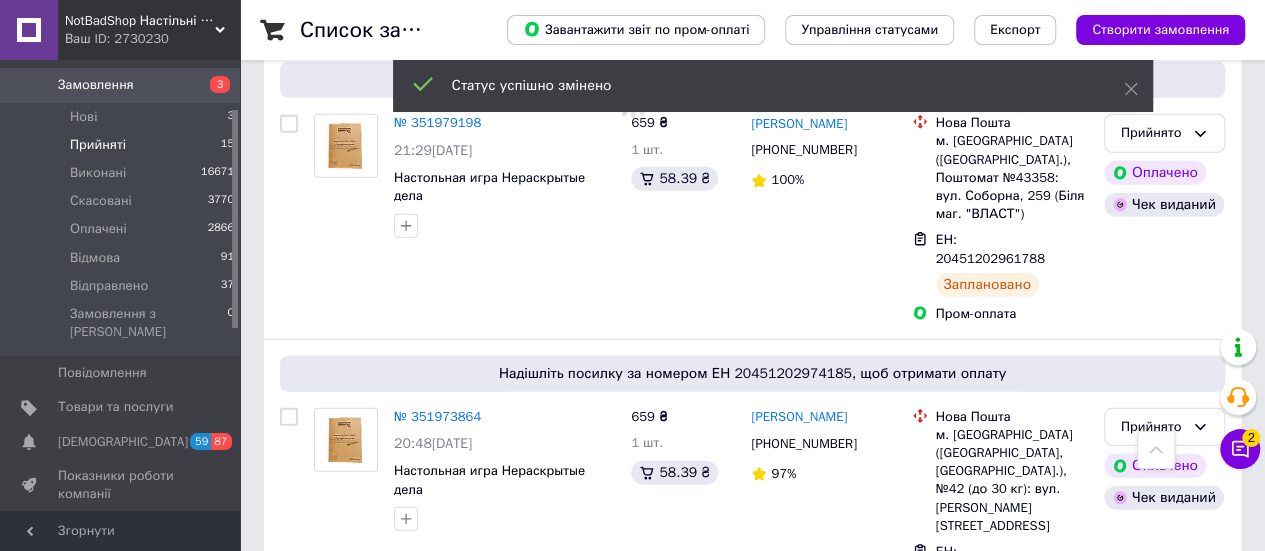 scroll, scrollTop: 2581, scrollLeft: 0, axis: vertical 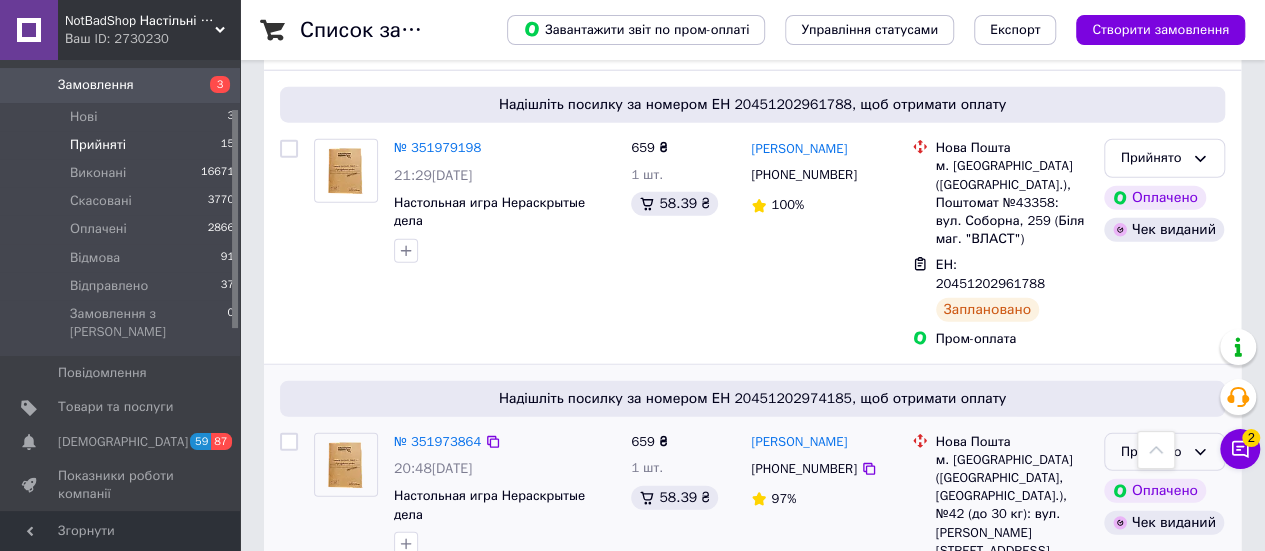 click on "Прийнято" at bounding box center (1164, 452) 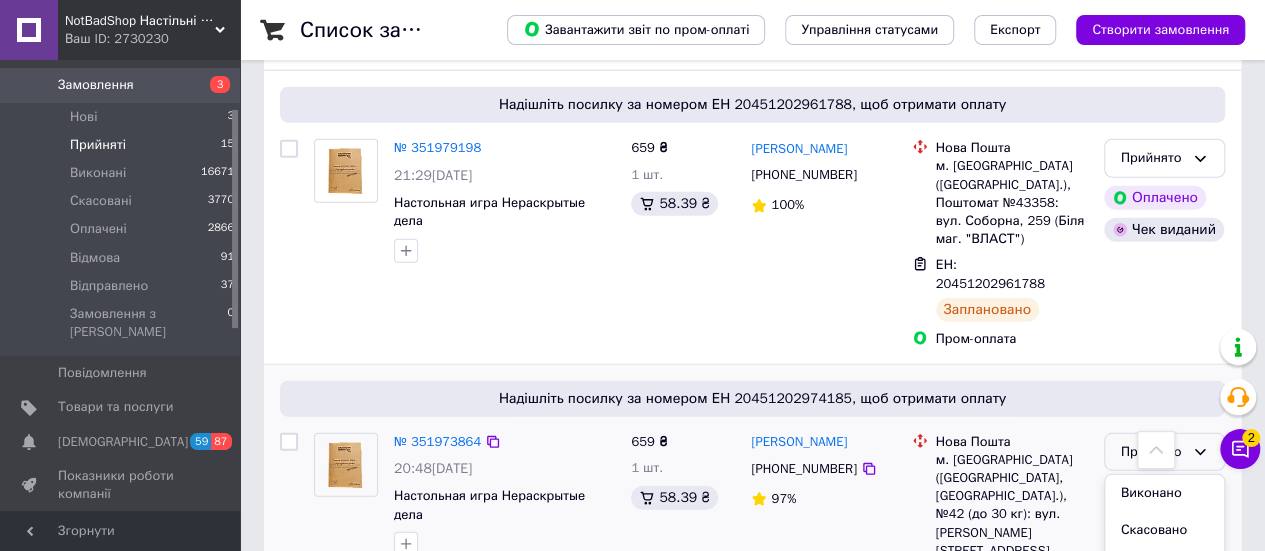 click on "Відправлено" at bounding box center [1164, 640] 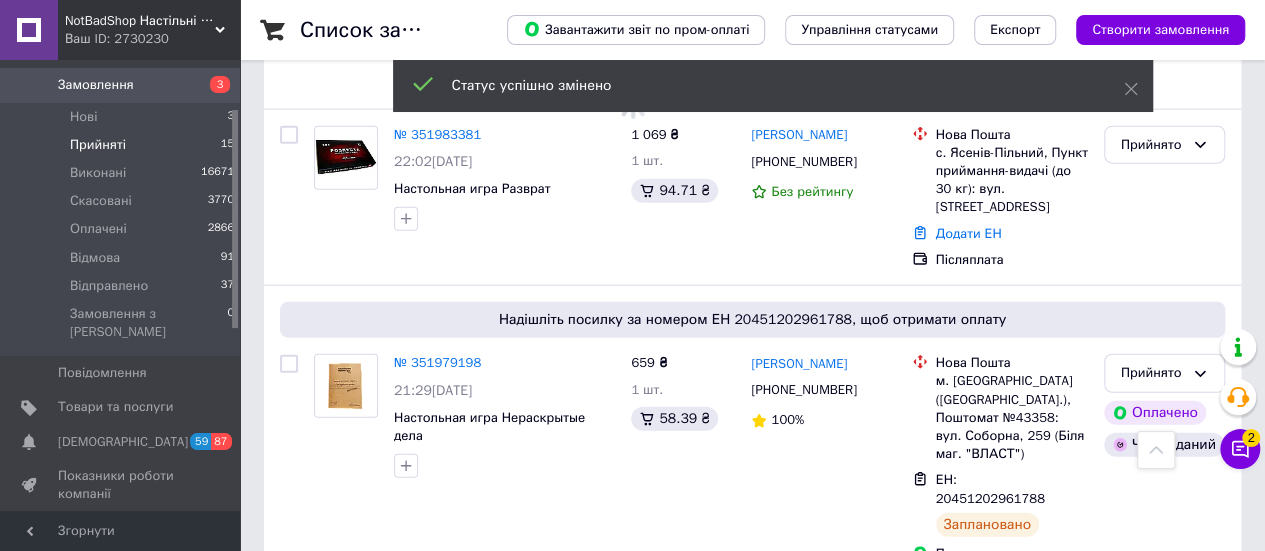 scroll, scrollTop: 2281, scrollLeft: 0, axis: vertical 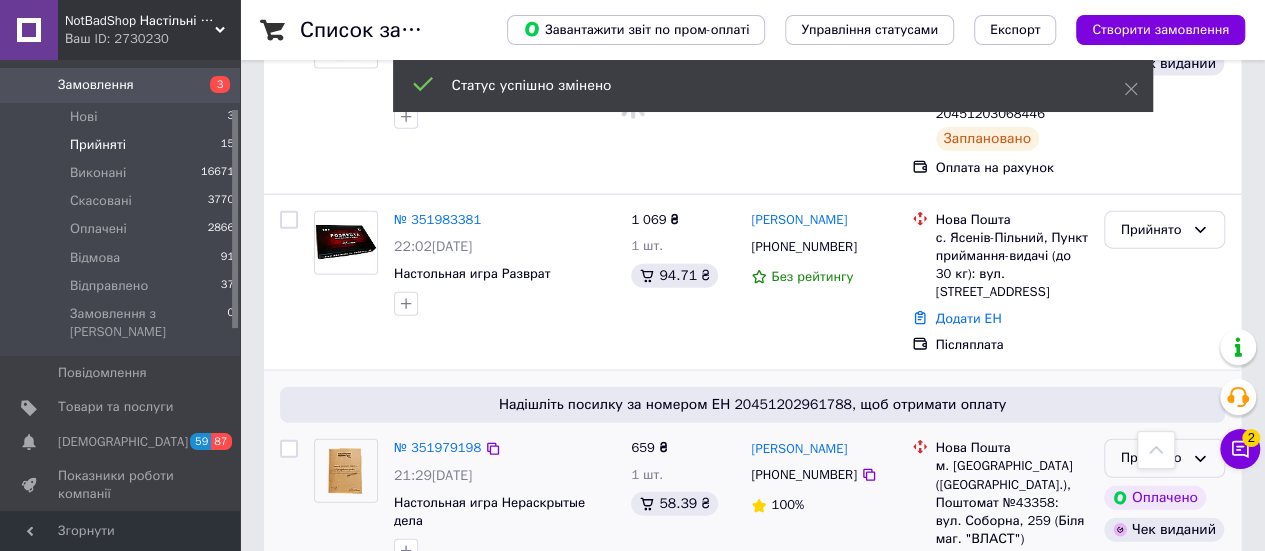 click on "Прийнято" at bounding box center (1164, 458) 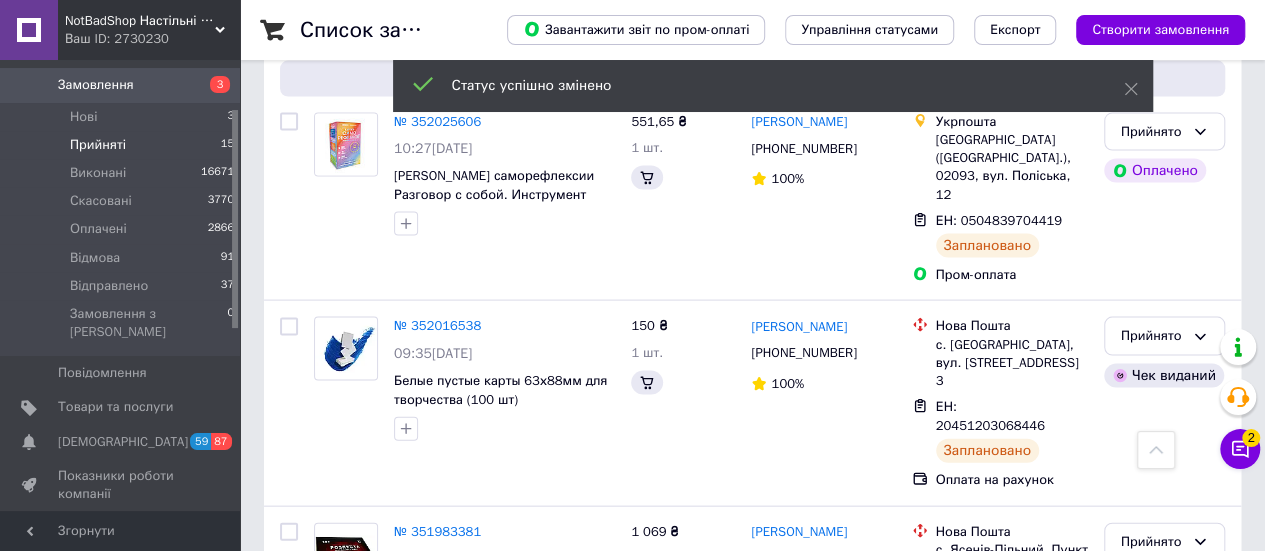 scroll, scrollTop: 2281, scrollLeft: 0, axis: vertical 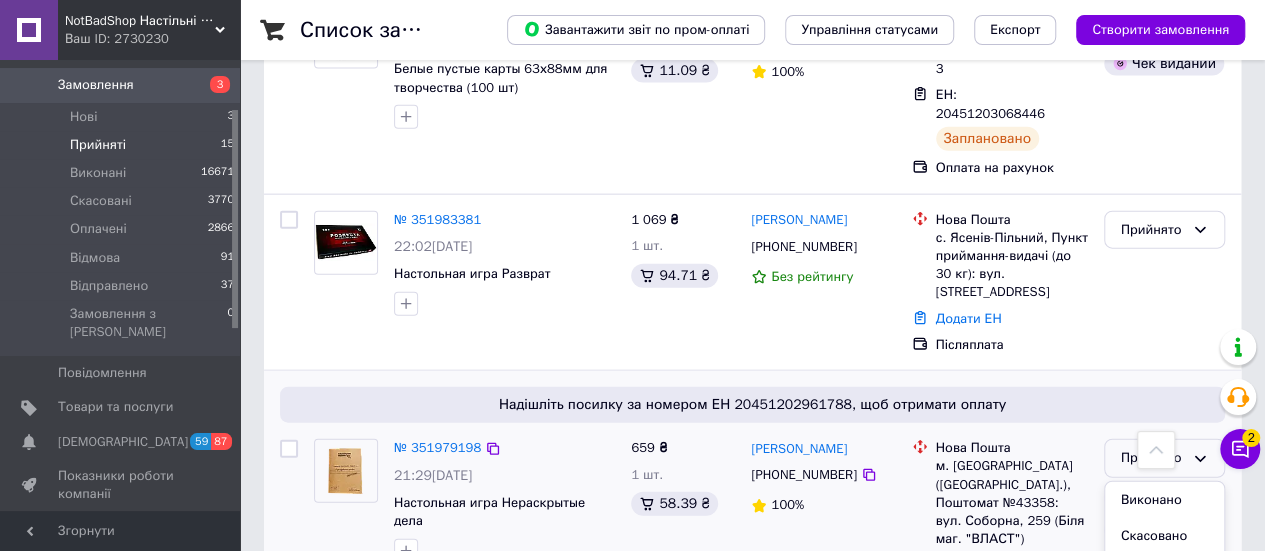 click on "Відправлено" at bounding box center (1164, 646) 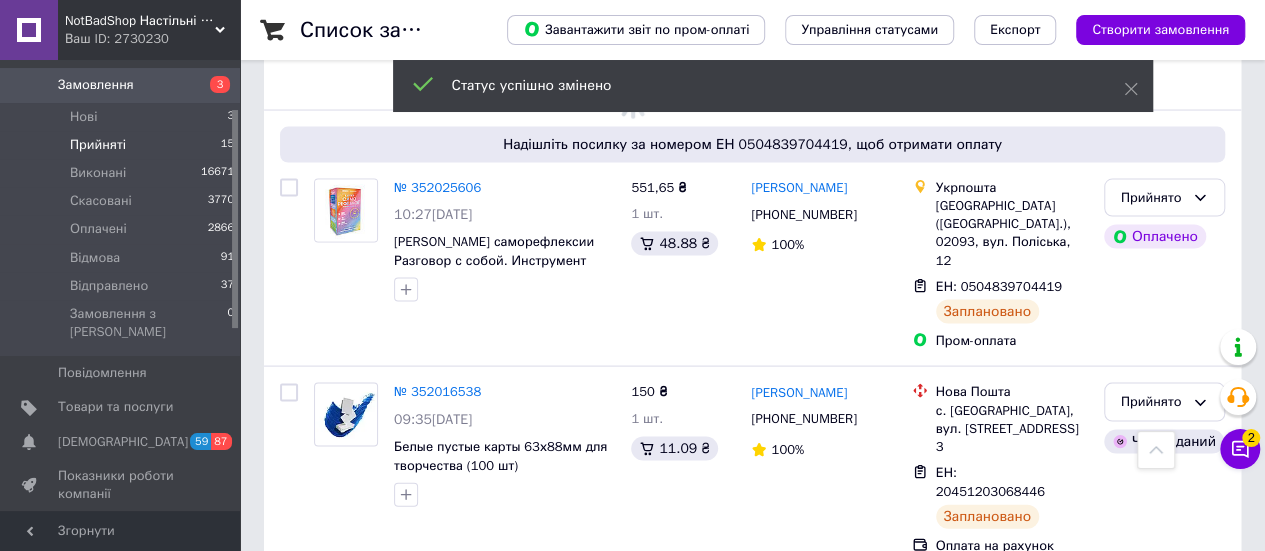 scroll, scrollTop: 1881, scrollLeft: 0, axis: vertical 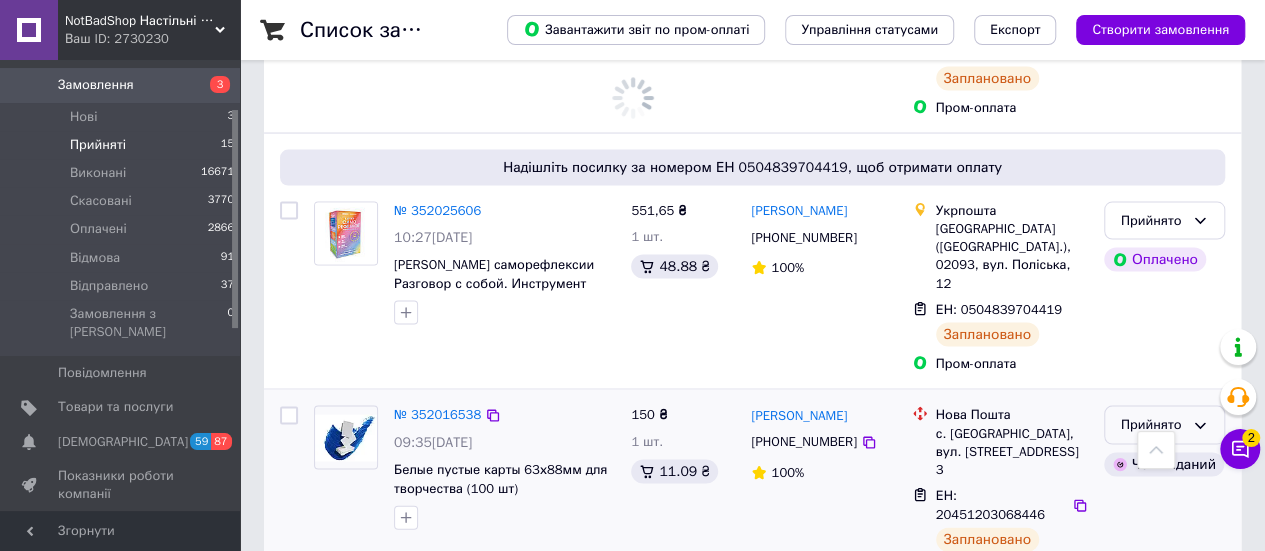 click on "Прийнято" at bounding box center (1164, 424) 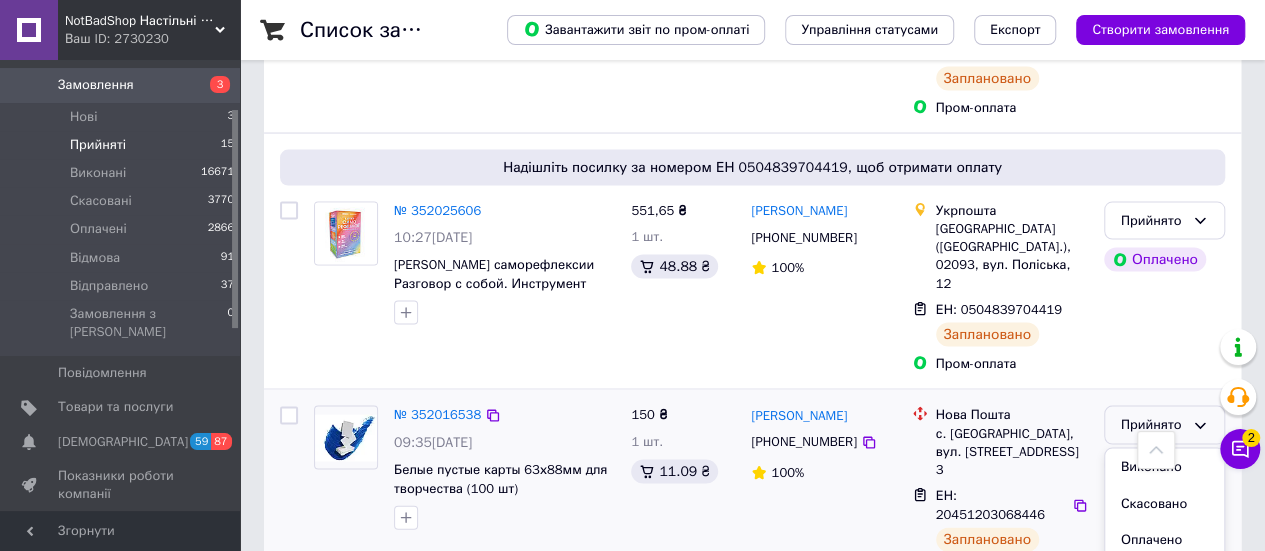 click on "Відправлено" at bounding box center [1164, 612] 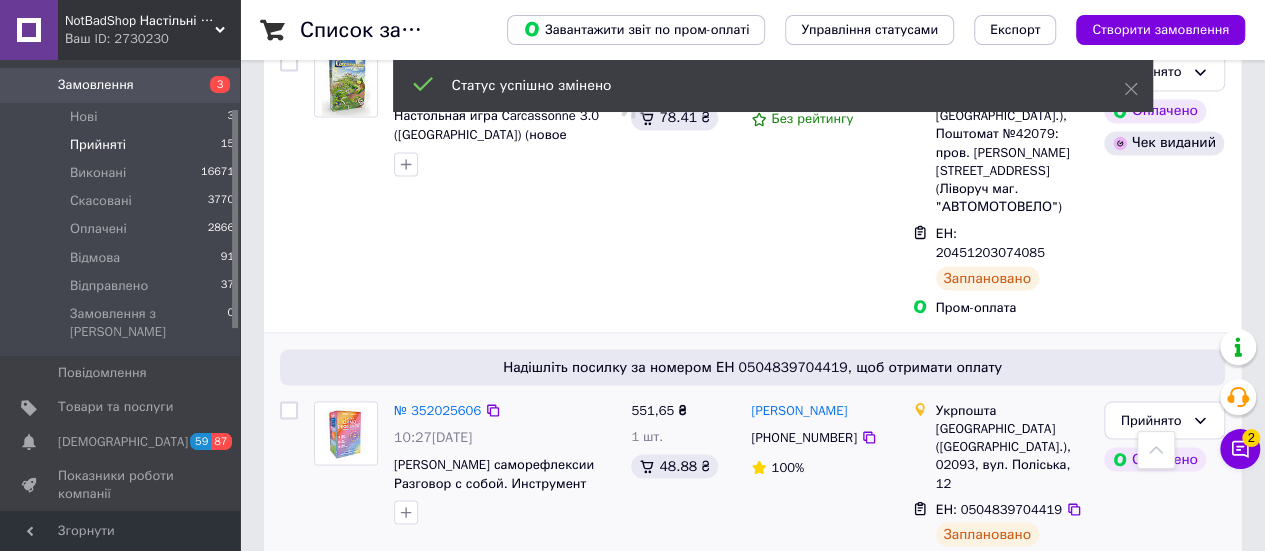 scroll, scrollTop: 1892, scrollLeft: 0, axis: vertical 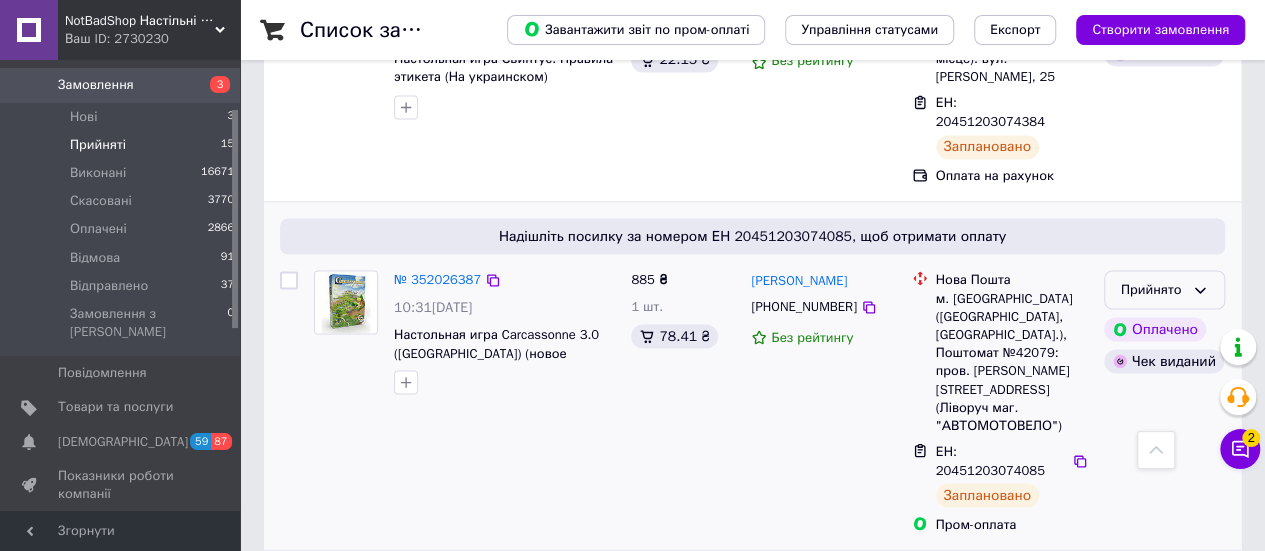 click on "Прийнято" at bounding box center (1164, 289) 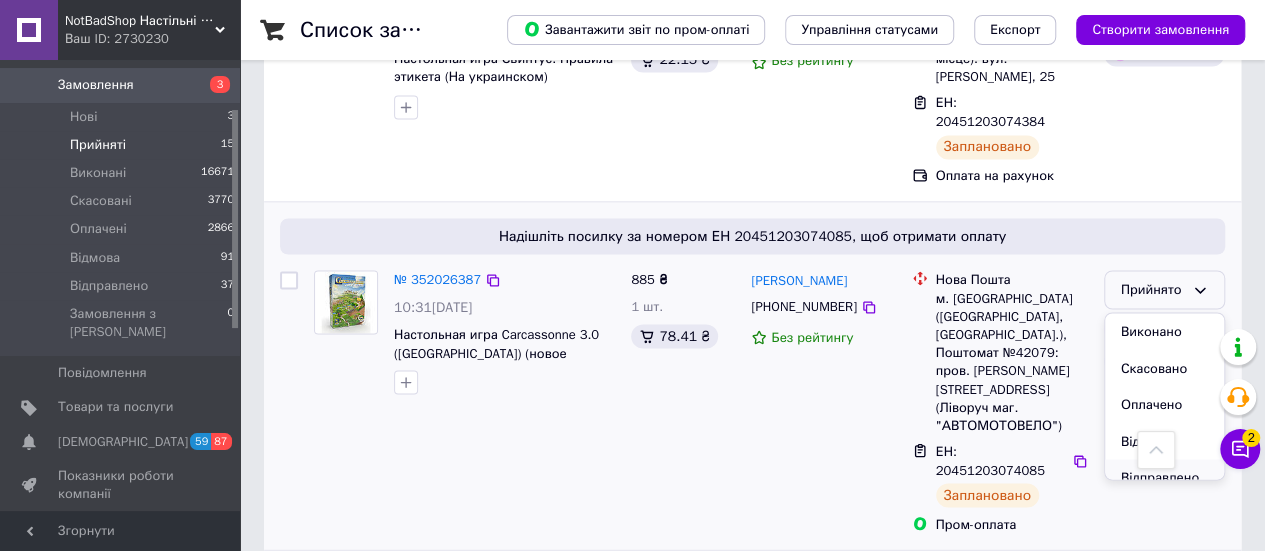 click on "Відправлено" at bounding box center (1164, 477) 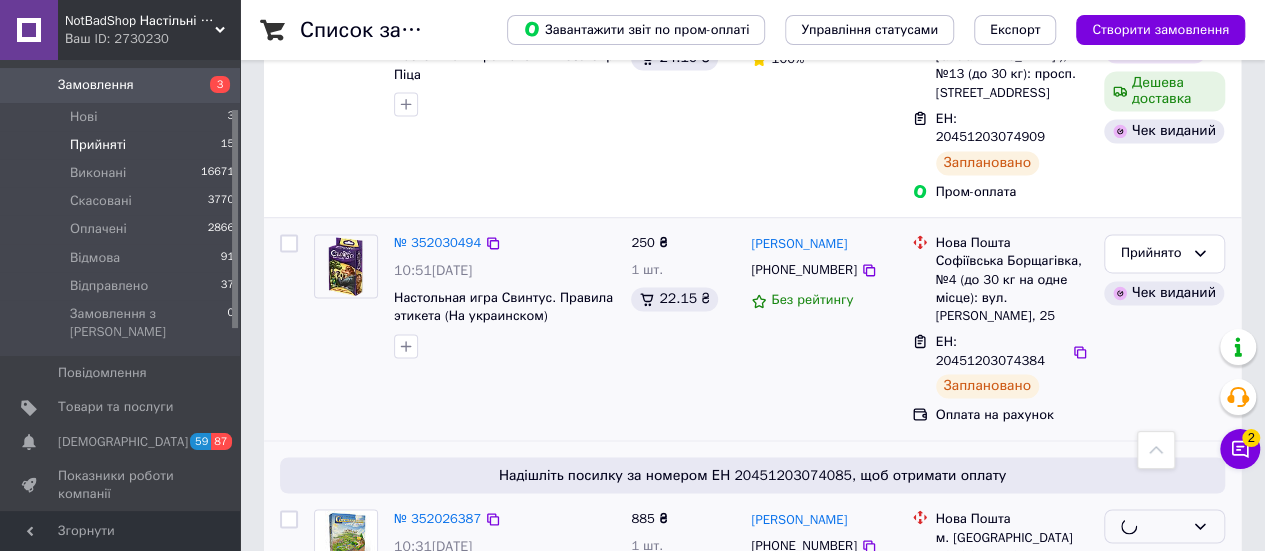 scroll, scrollTop: 1392, scrollLeft: 0, axis: vertical 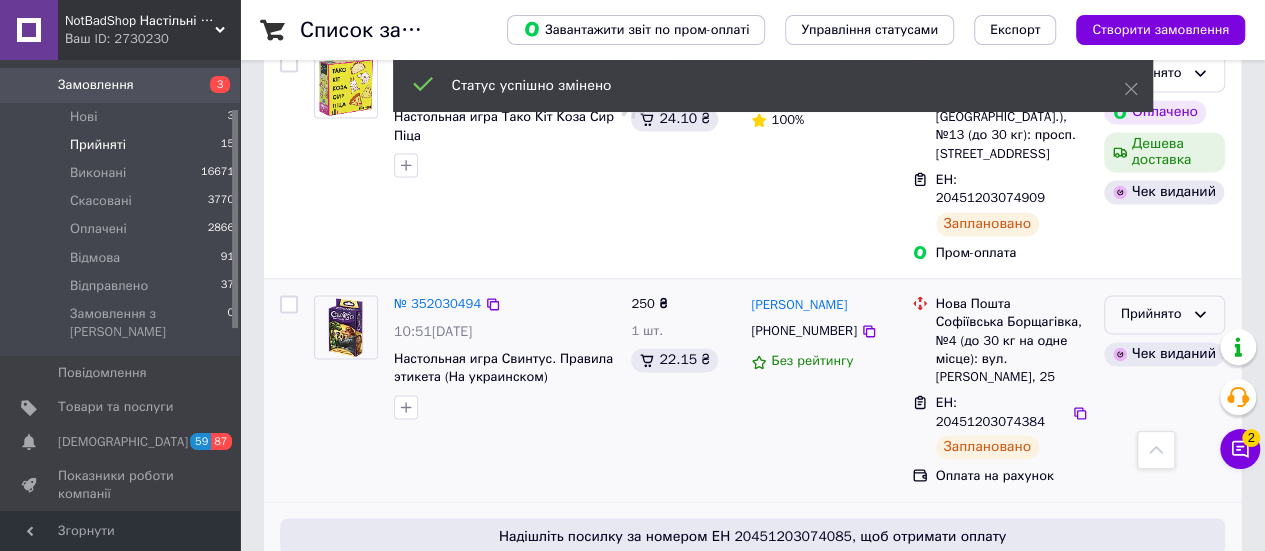 click on "Прийнято" at bounding box center (1164, 314) 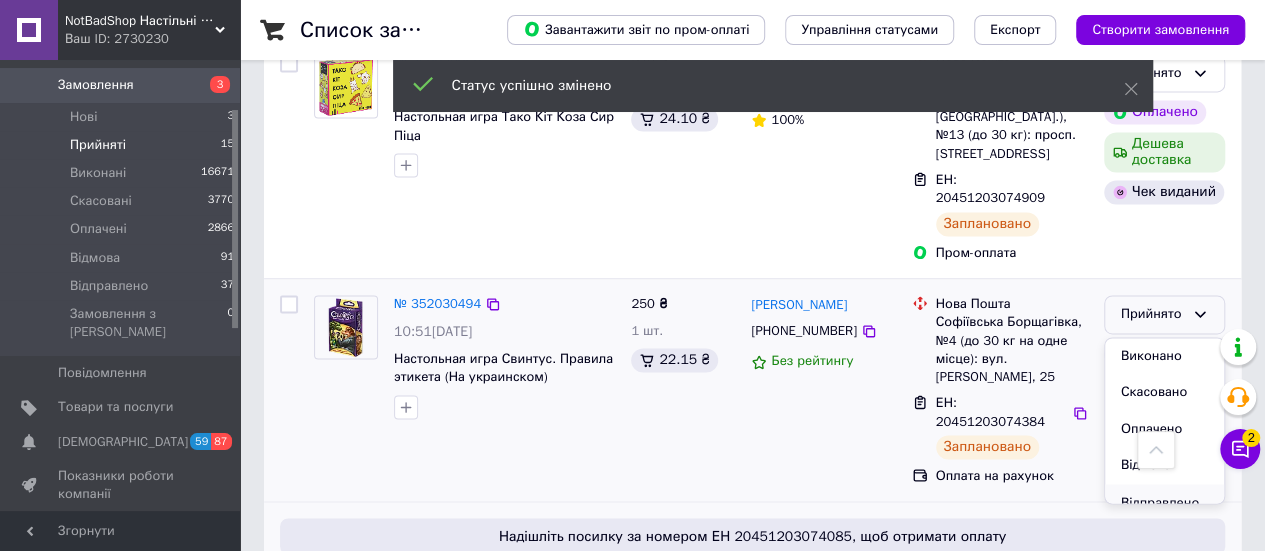 click on "Відправлено" at bounding box center [1164, 502] 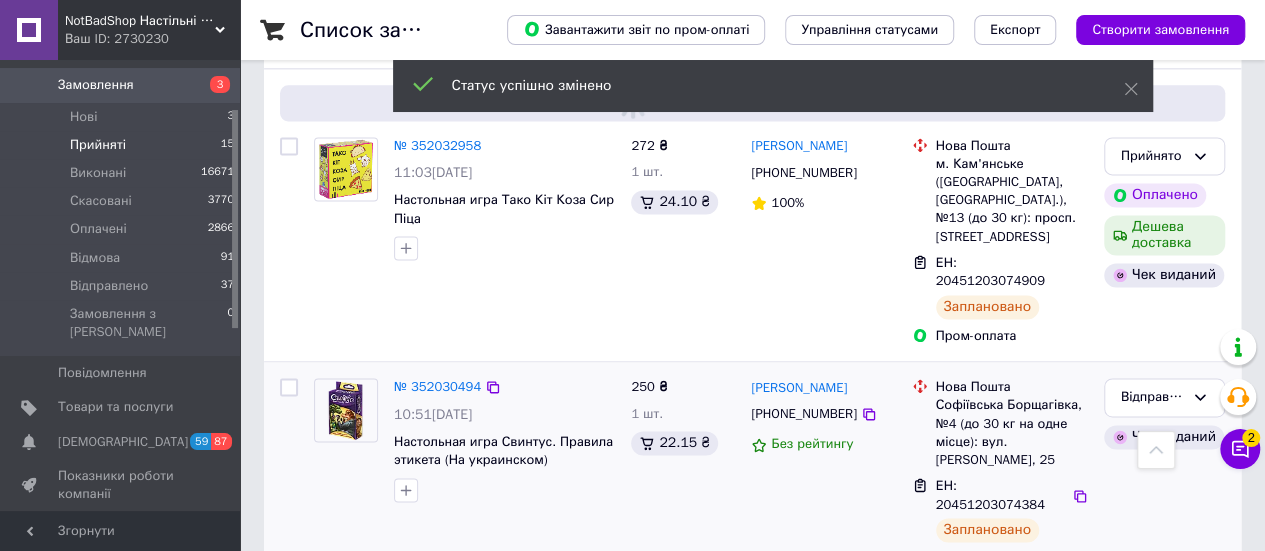scroll, scrollTop: 1192, scrollLeft: 0, axis: vertical 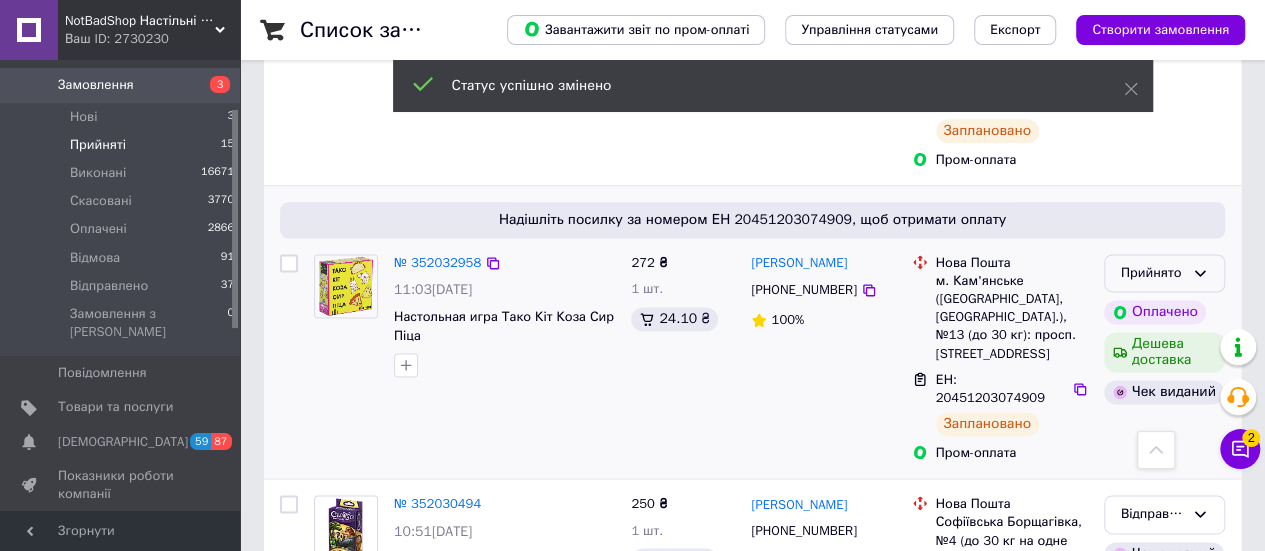 click on "Прийнято" at bounding box center (1164, 273) 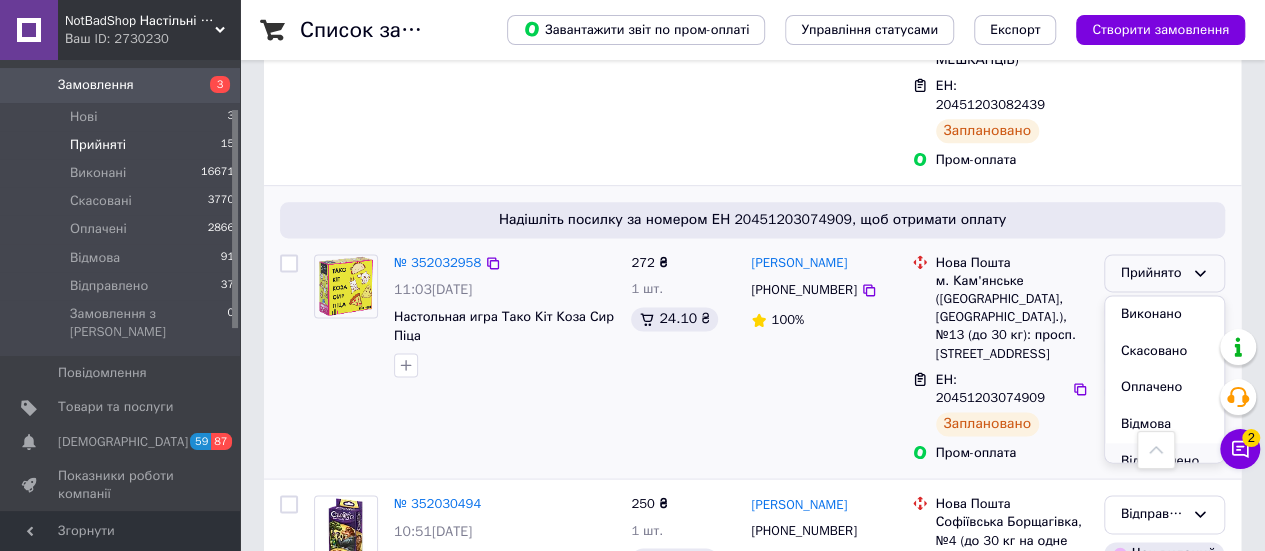 click on "Відправлено" at bounding box center (1164, 461) 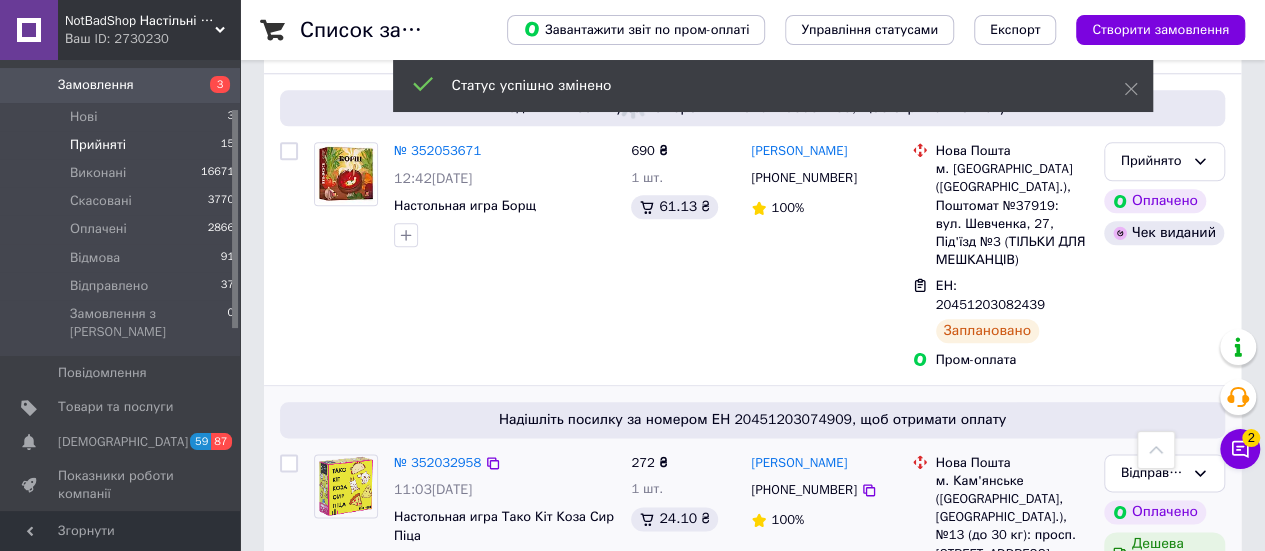 scroll, scrollTop: 892, scrollLeft: 0, axis: vertical 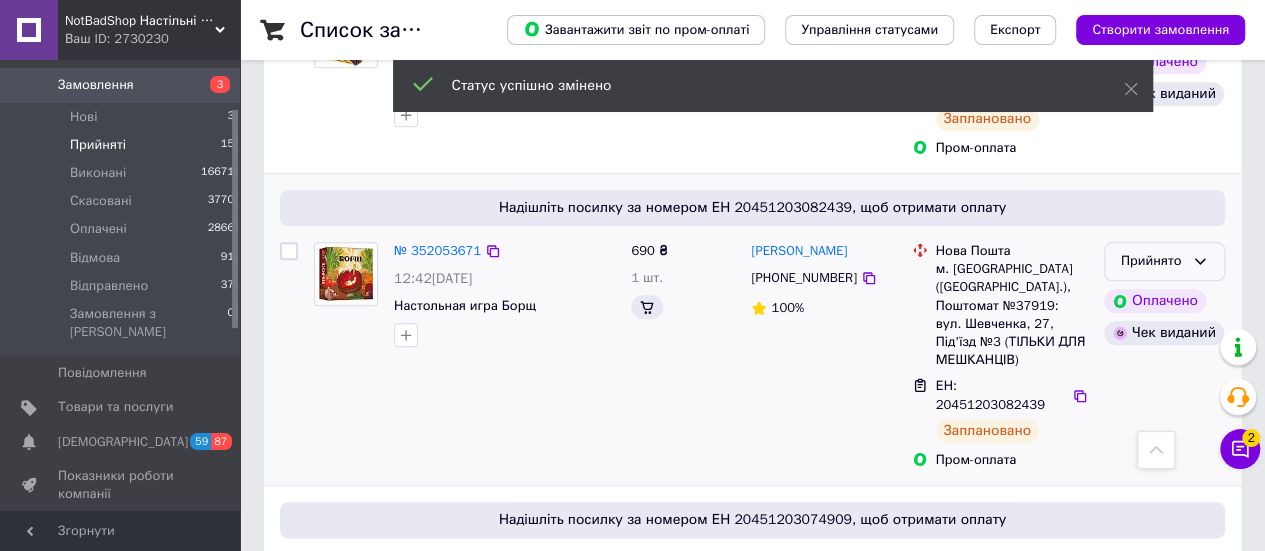 click on "Прийнято" at bounding box center (1164, 261) 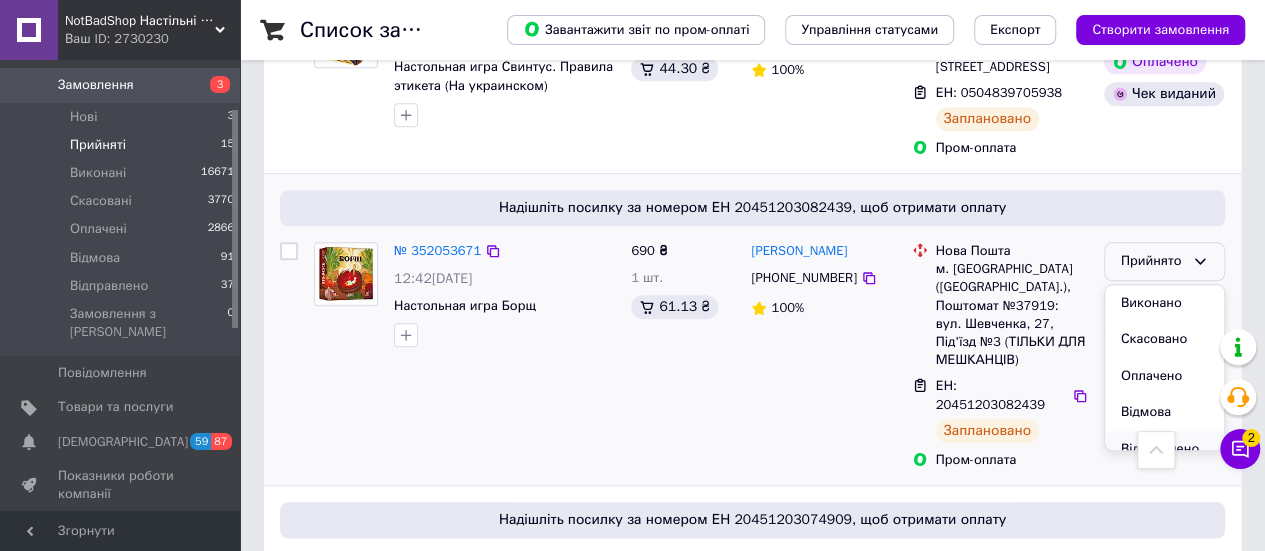 click on "Відправлено" at bounding box center (1164, 449) 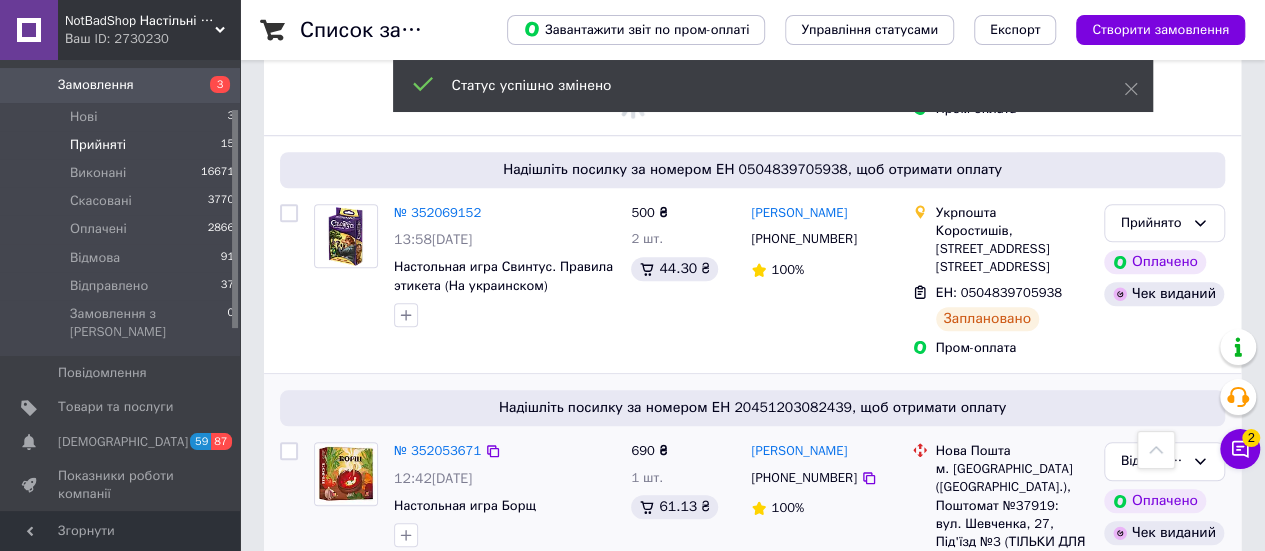 scroll, scrollTop: 592, scrollLeft: 0, axis: vertical 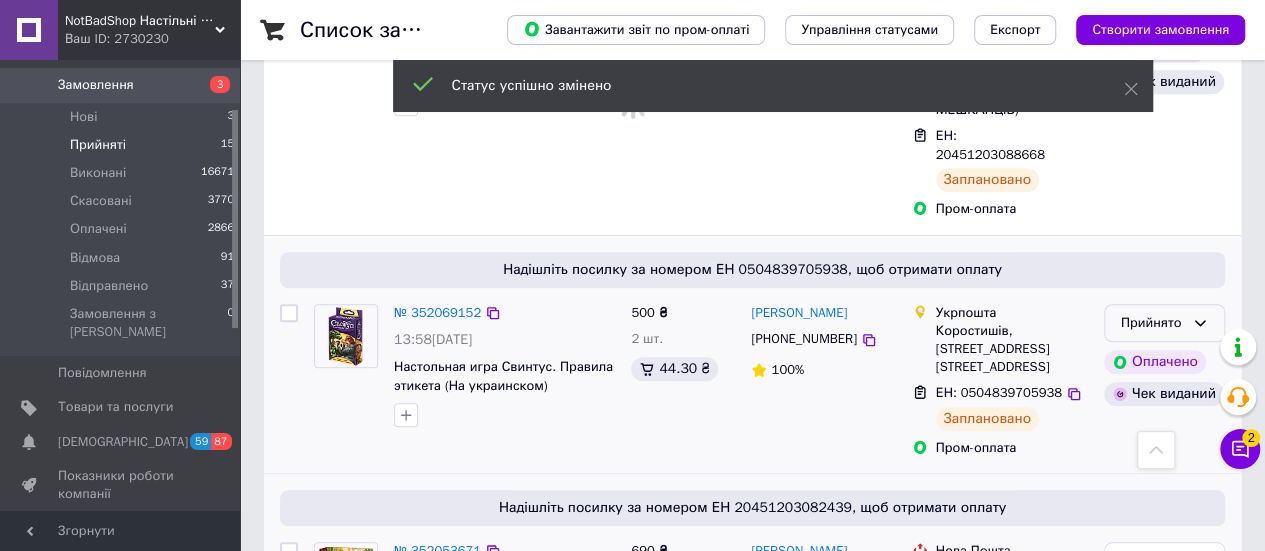 click on "Прийнято" at bounding box center (1164, 323) 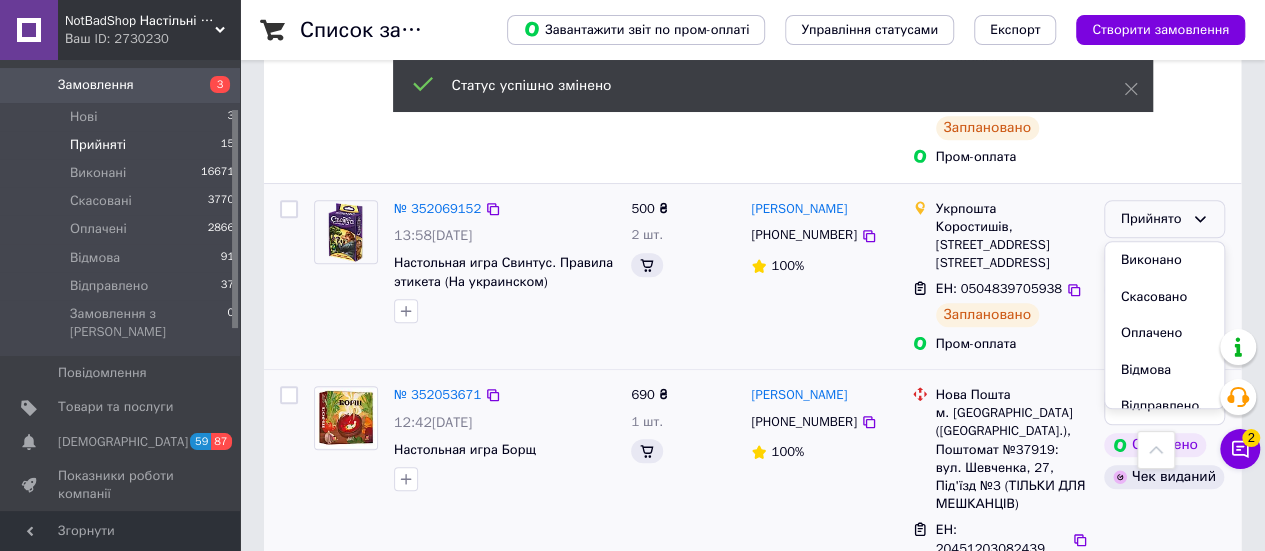 scroll, scrollTop: 592, scrollLeft: 0, axis: vertical 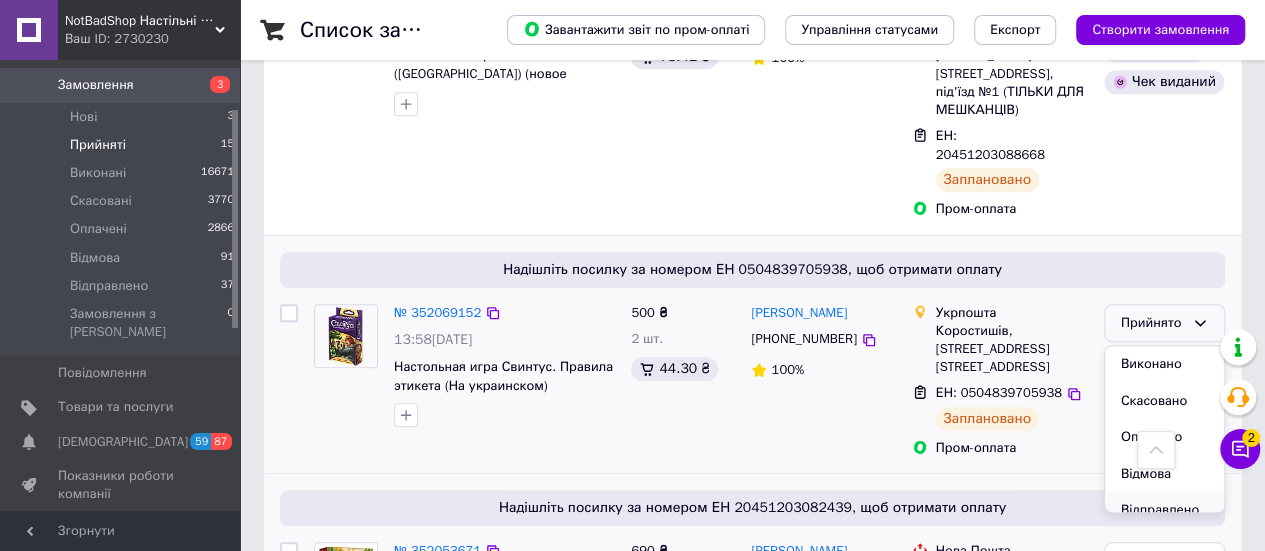 click on "Відправлено" at bounding box center (1164, 510) 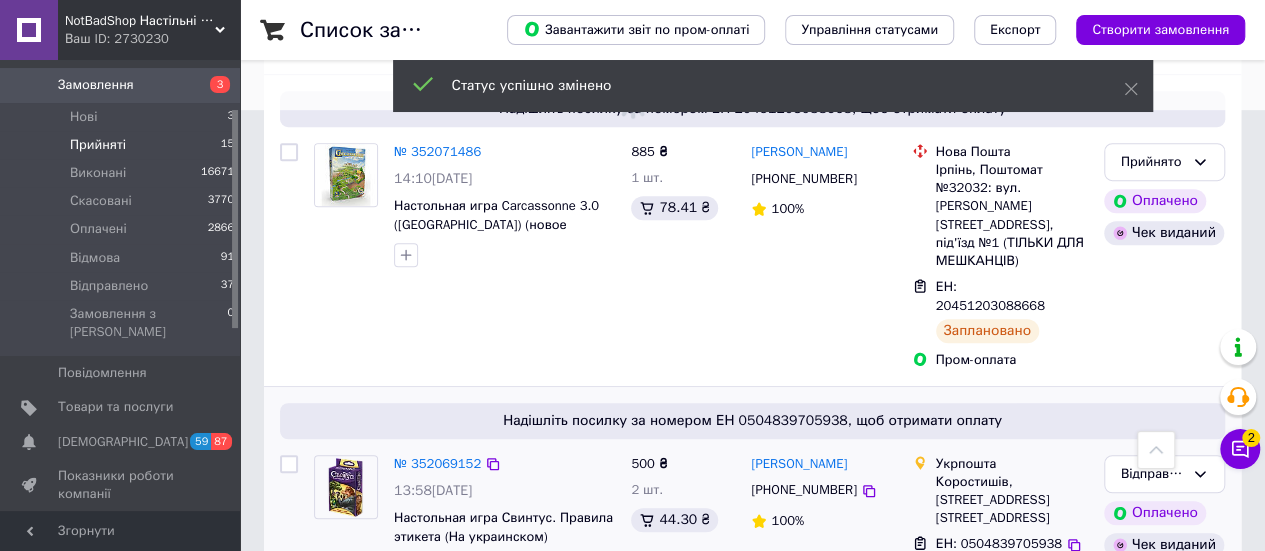 scroll, scrollTop: 392, scrollLeft: 0, axis: vertical 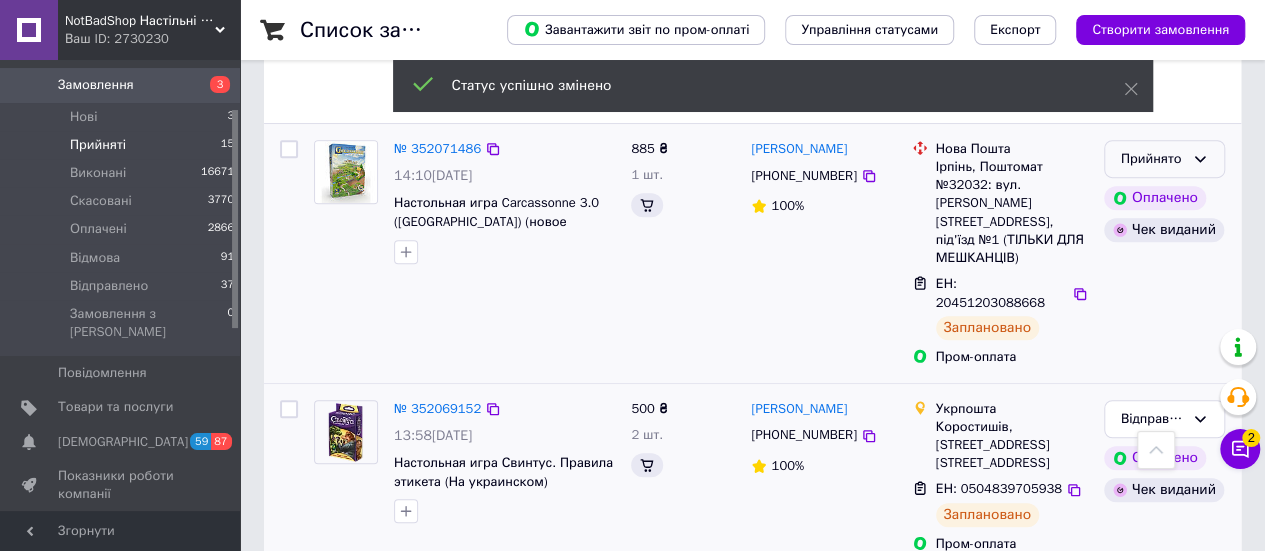 click on "Прийнято Оплачено Чек виданий" at bounding box center (1164, 253) 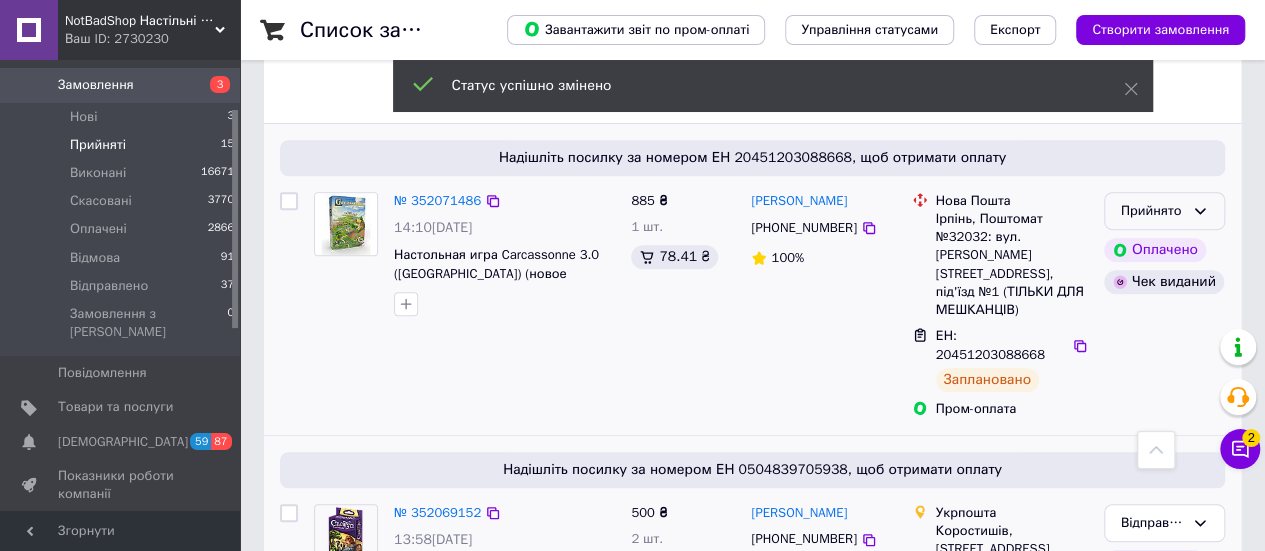 click on "Прийнято" at bounding box center (1164, 211) 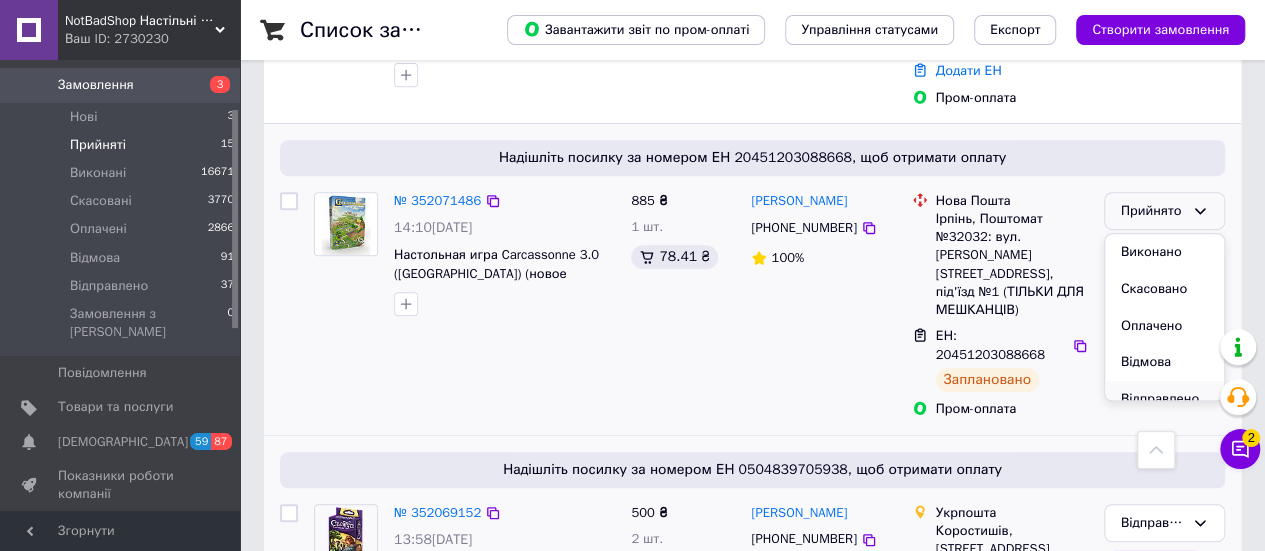 click on "Відправлено" at bounding box center (1164, 399) 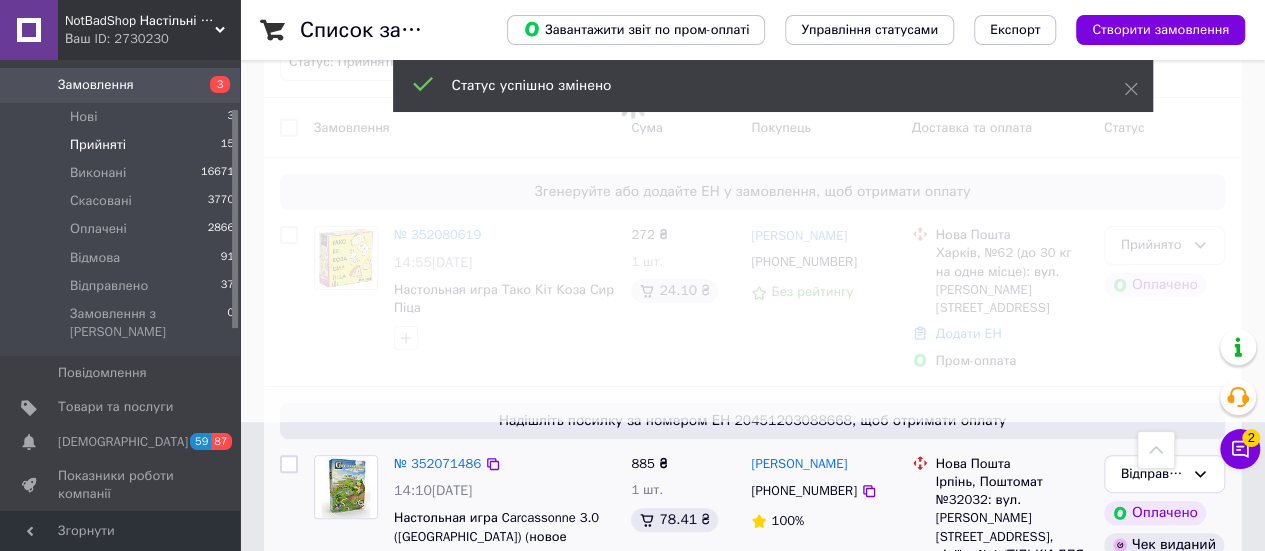 scroll, scrollTop: 92, scrollLeft: 0, axis: vertical 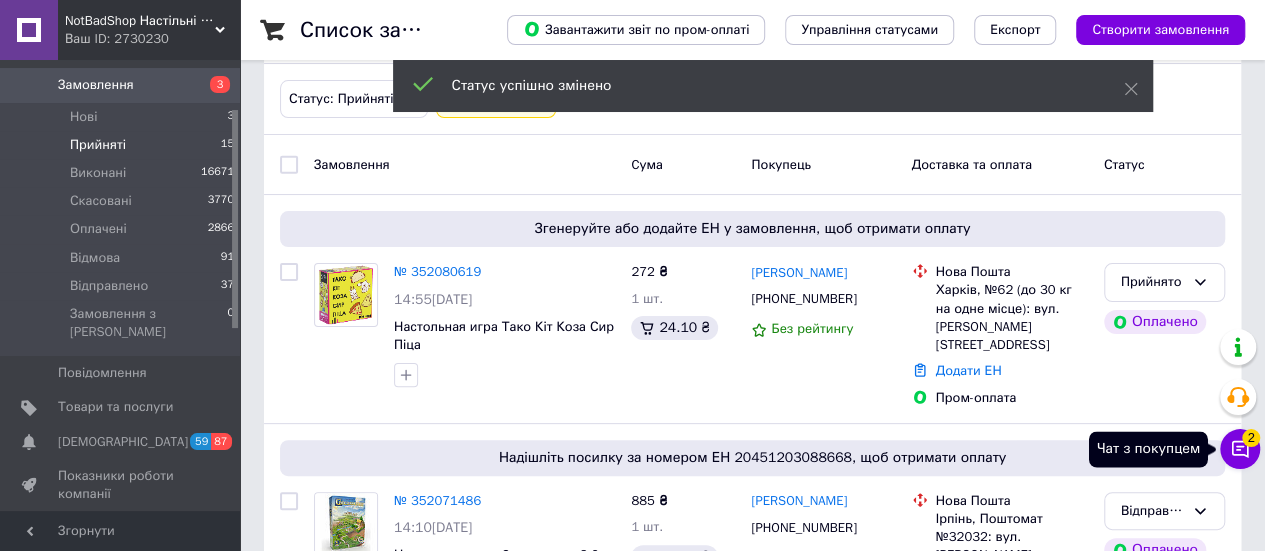 click on "Чат з покупцем 2" at bounding box center (1240, 449) 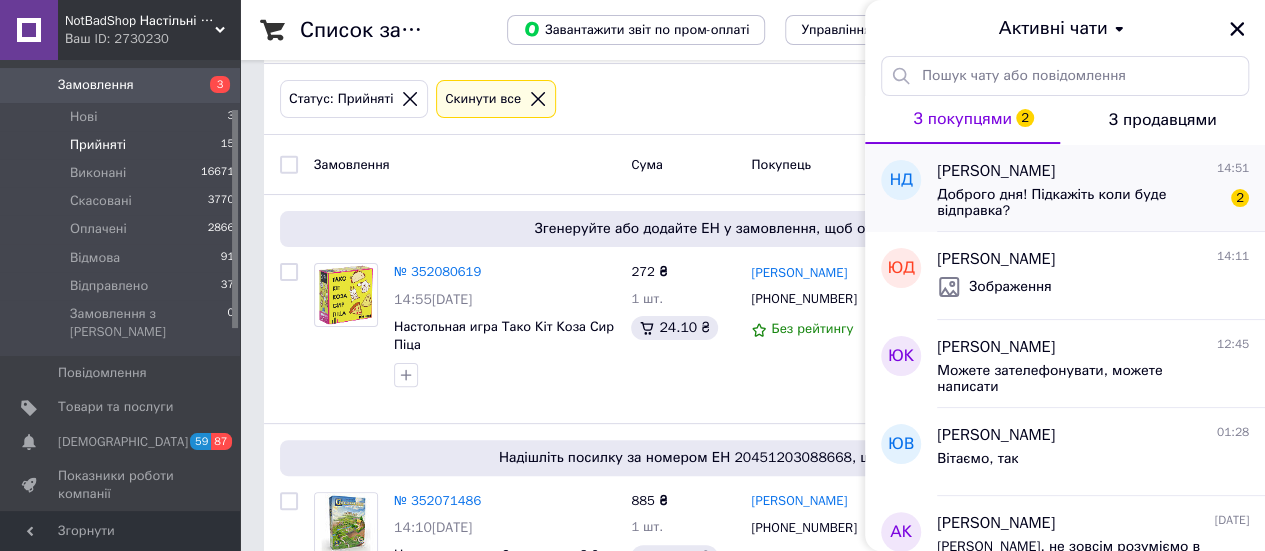 click on "Назар Демченко 14:51 Доброго дня!
Підкажіть коли буде відправка? 2" at bounding box center (1101, 188) 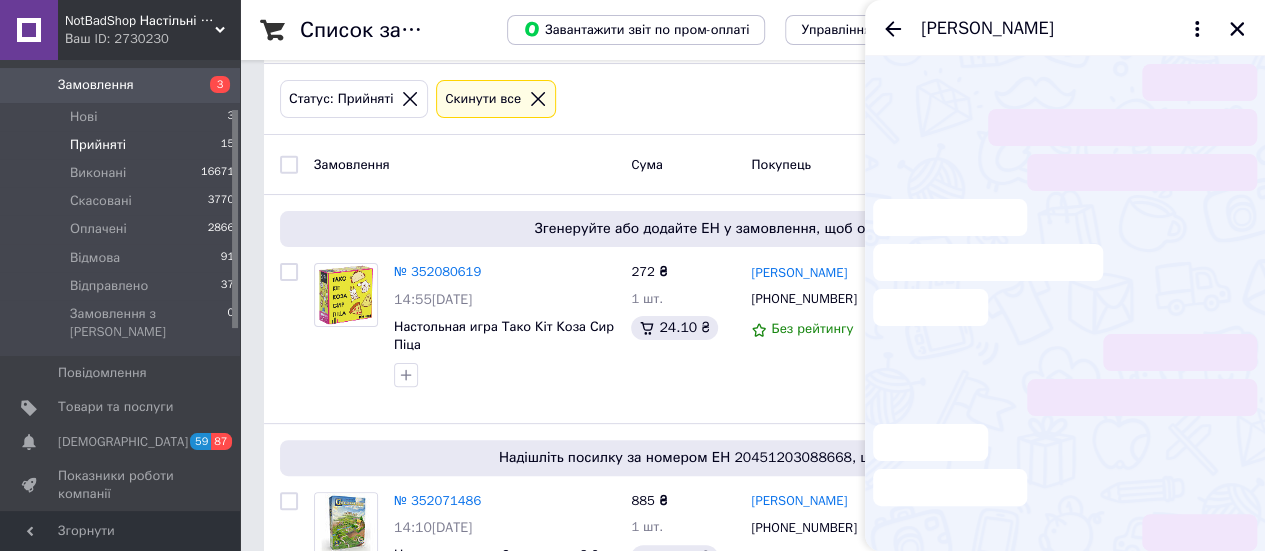 scroll, scrollTop: 114, scrollLeft: 0, axis: vertical 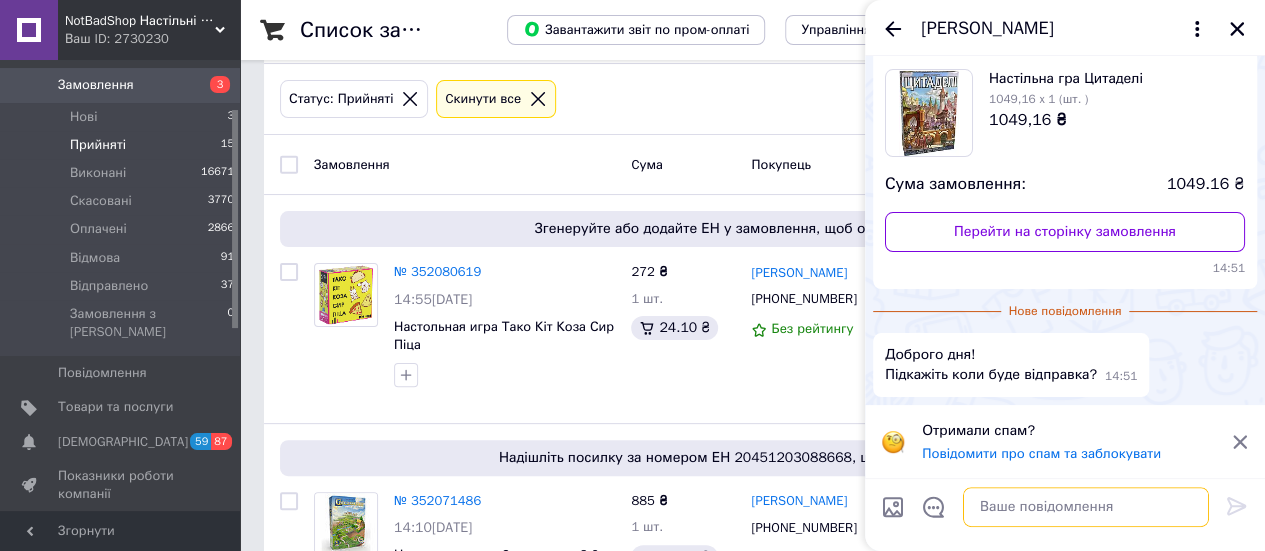 click at bounding box center (1086, 507) 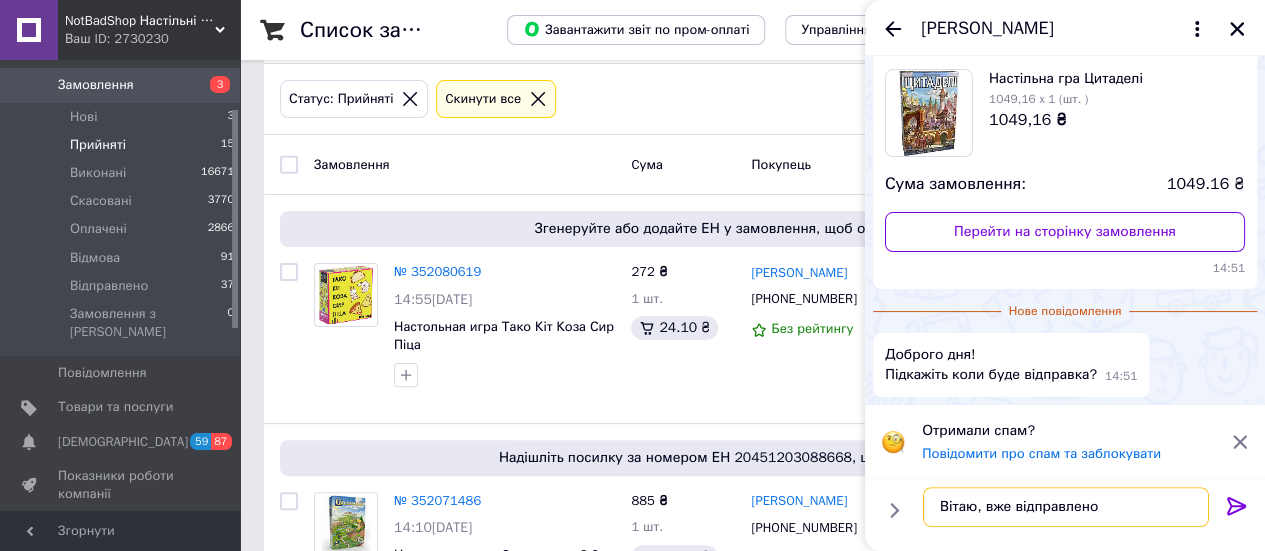 type on "Вітаю, вже відправлено" 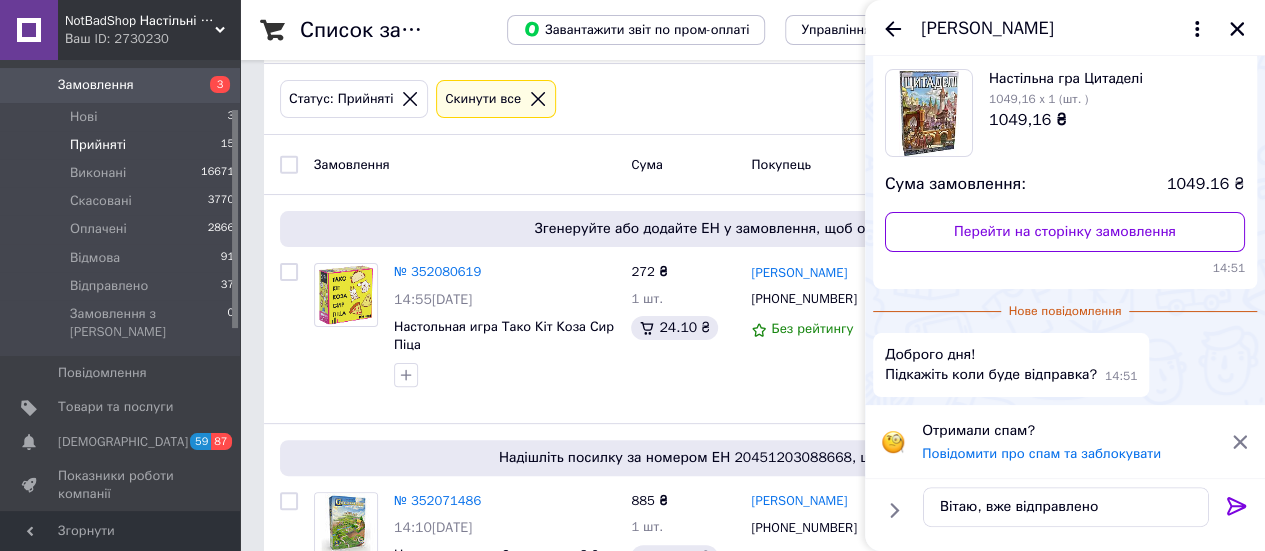 click 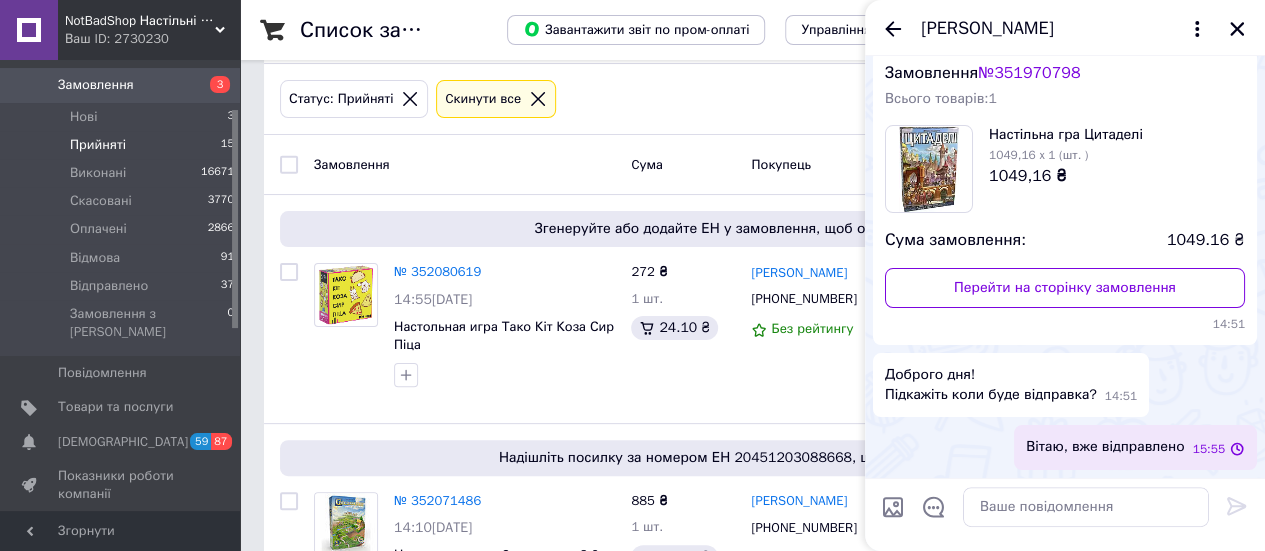 scroll, scrollTop: 57, scrollLeft: 0, axis: vertical 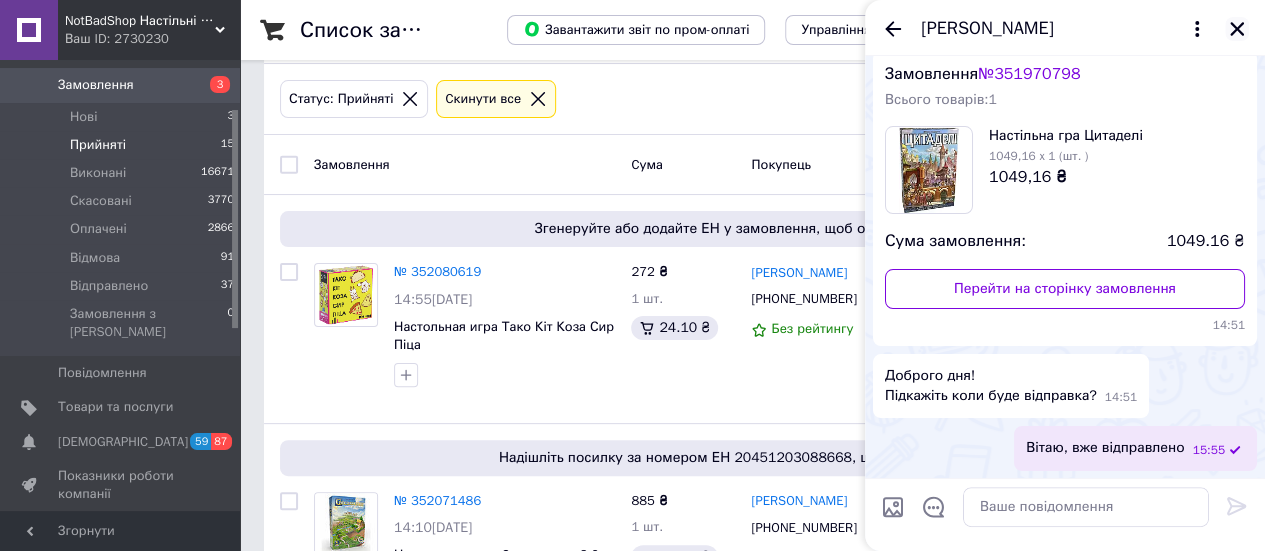 click 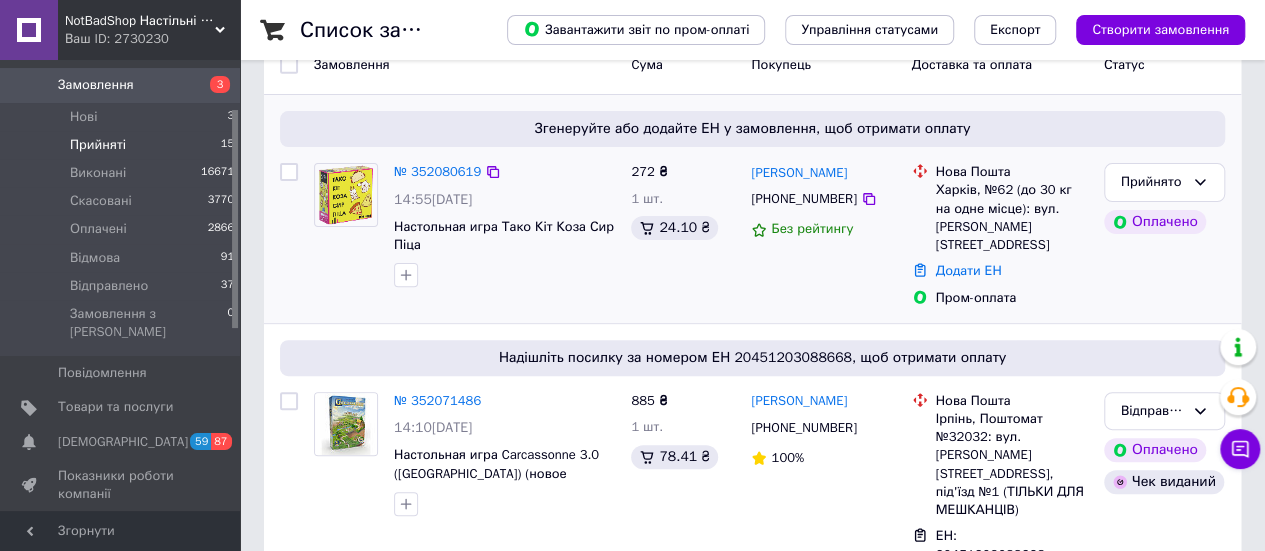 scroll, scrollTop: 0, scrollLeft: 0, axis: both 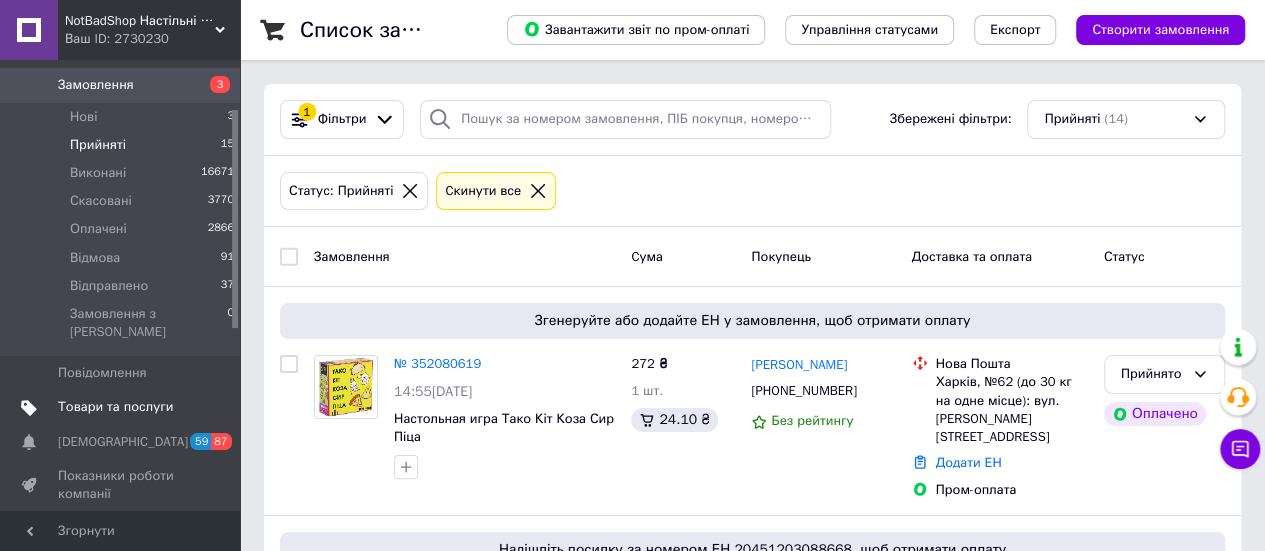 click on "Товари та послуги" at bounding box center (121, 407) 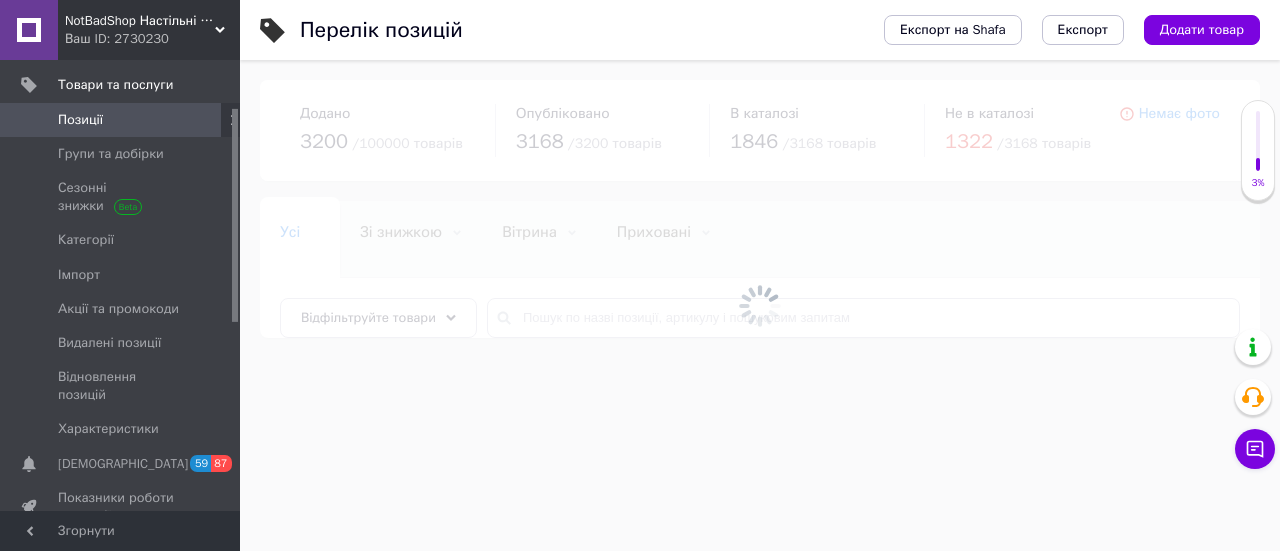 click at bounding box center [760, 305] 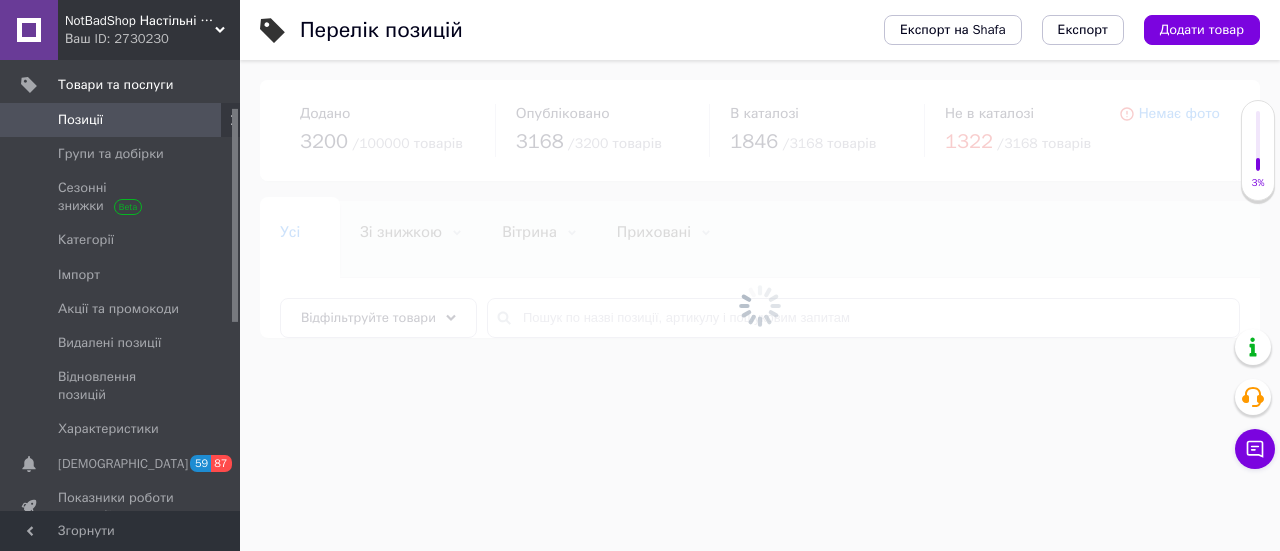click at bounding box center (760, 305) 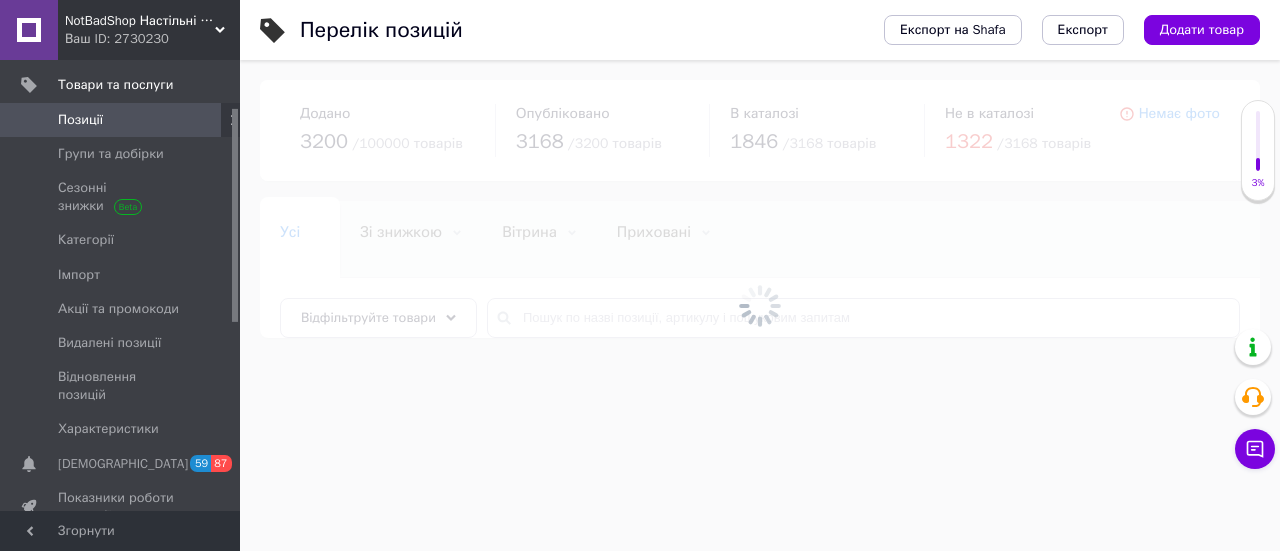 click at bounding box center (760, 305) 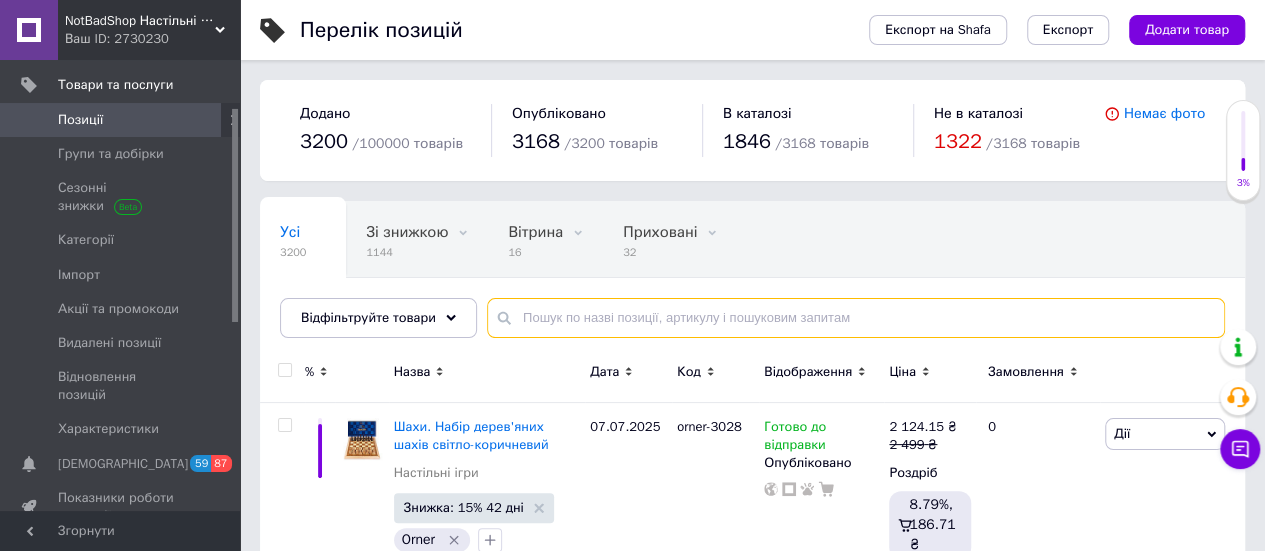 click at bounding box center (856, 318) 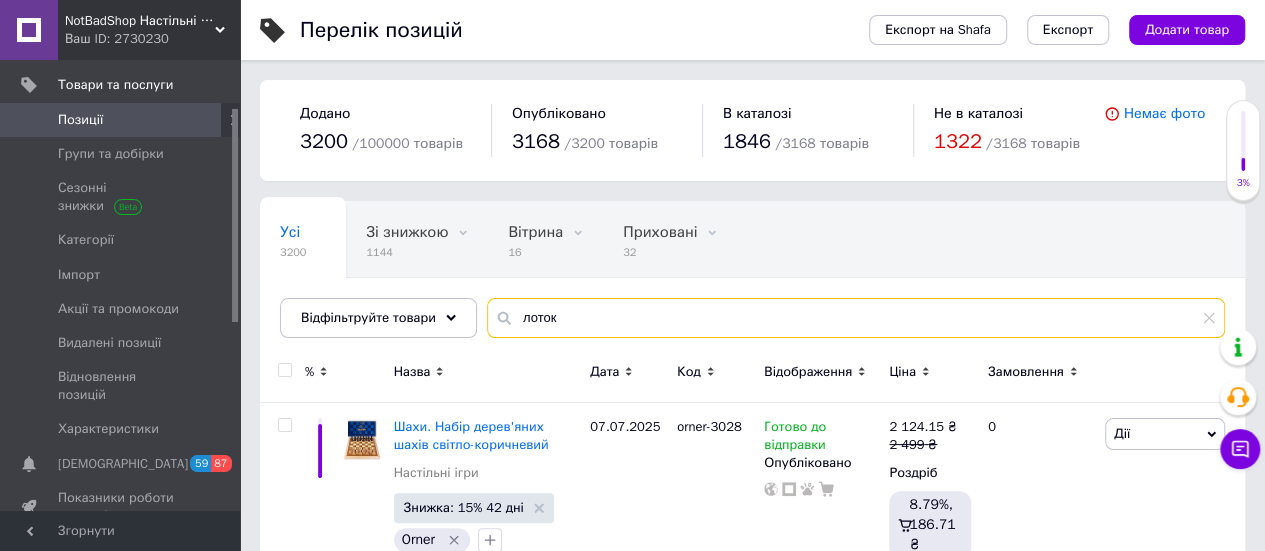 type on "лоток" 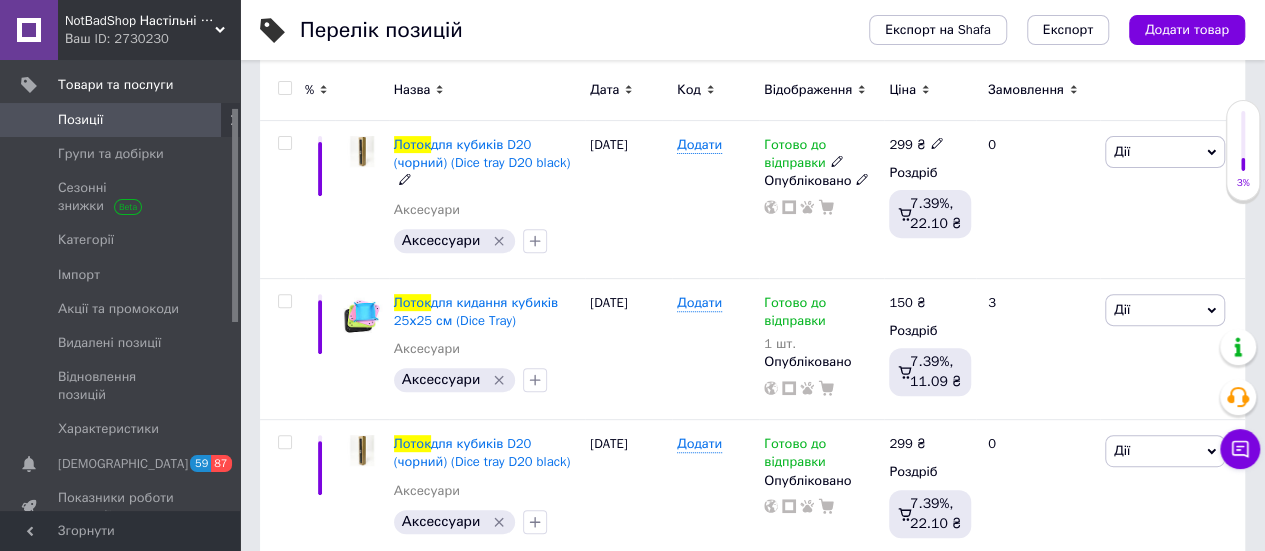 scroll, scrollTop: 400, scrollLeft: 0, axis: vertical 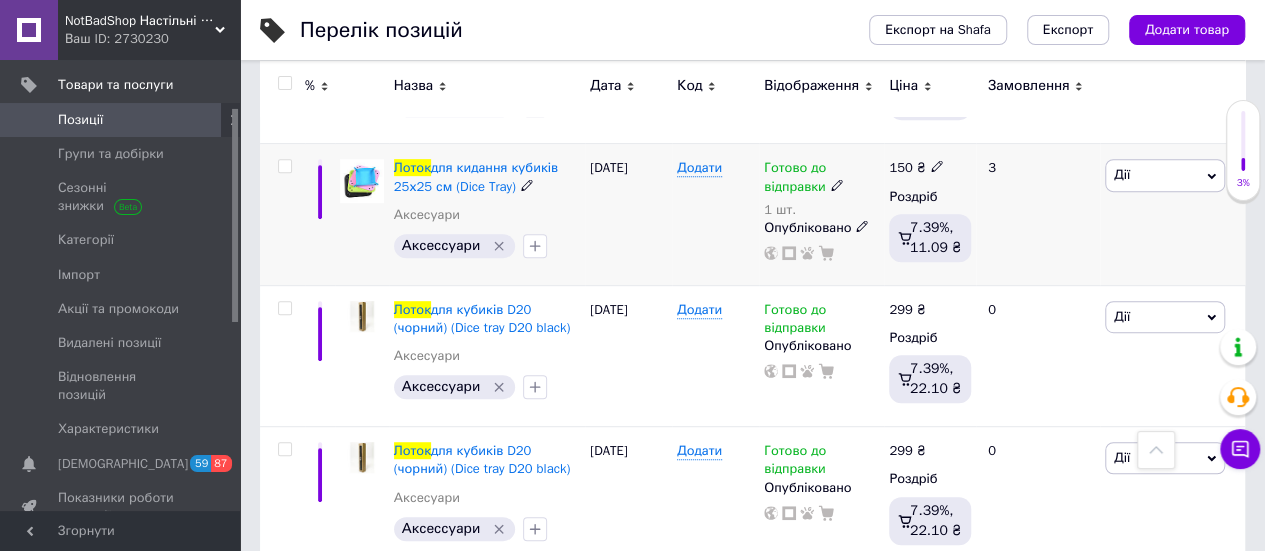 click 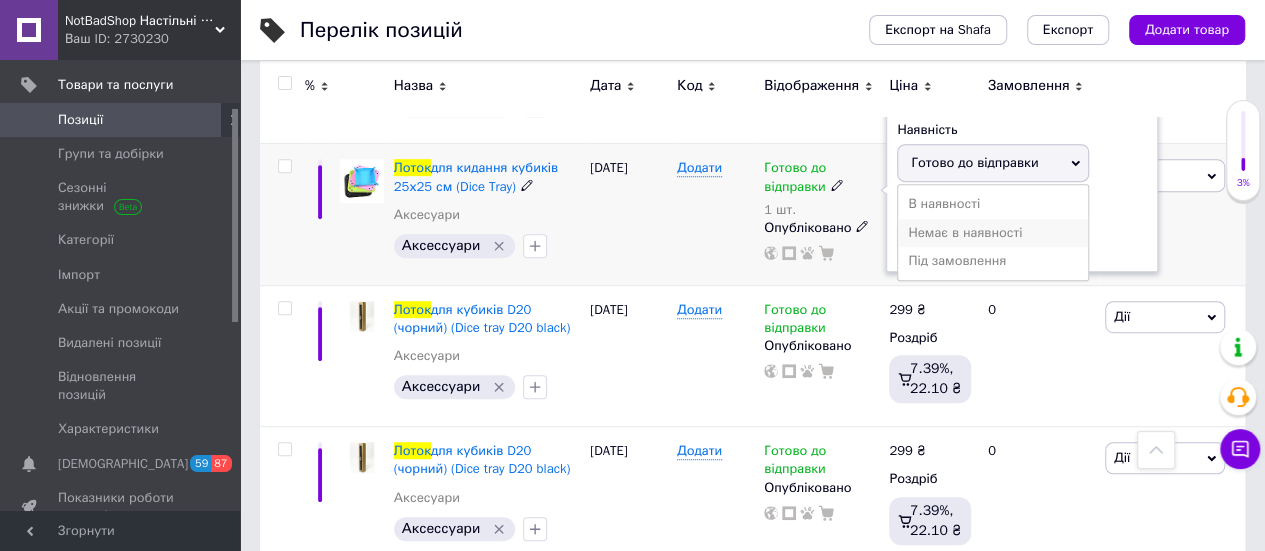 click on "Немає в наявності" at bounding box center (993, 233) 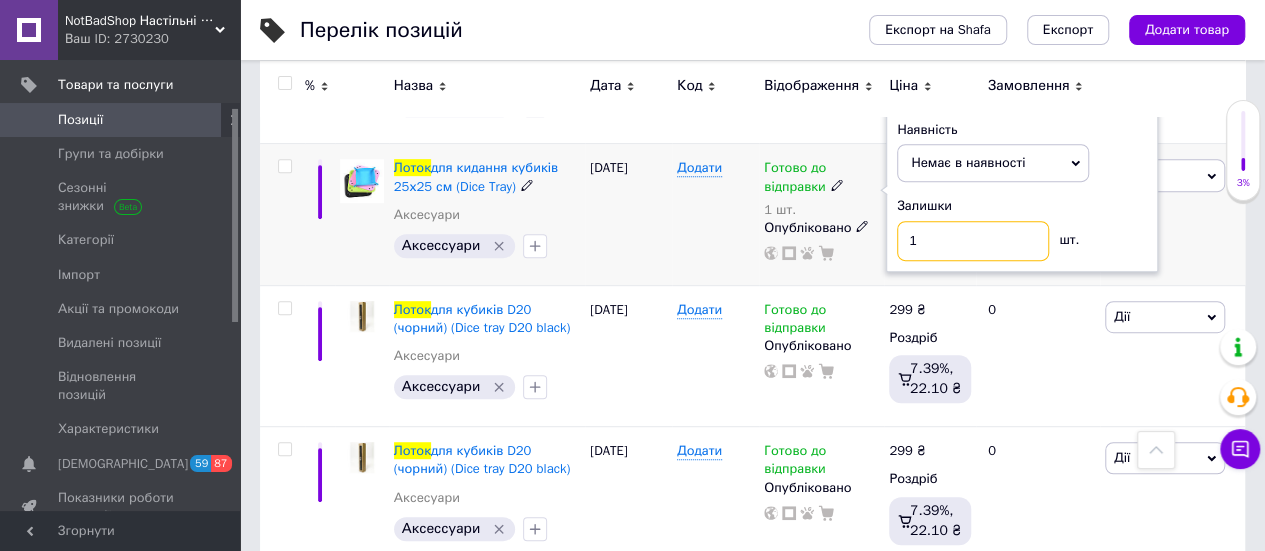 click on "1" at bounding box center (973, 241) 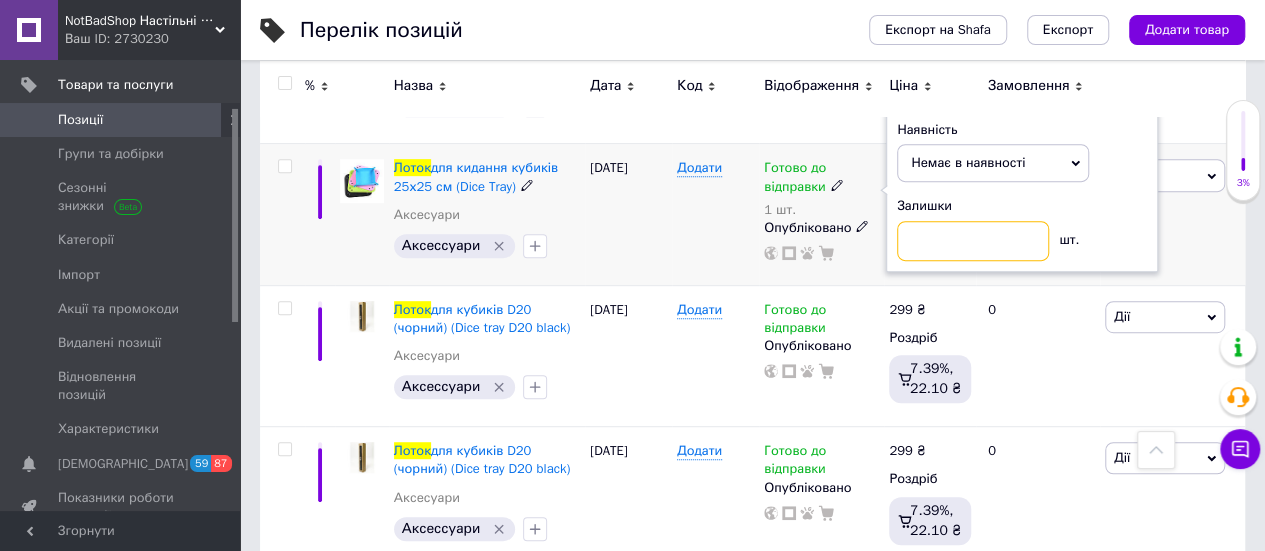 type 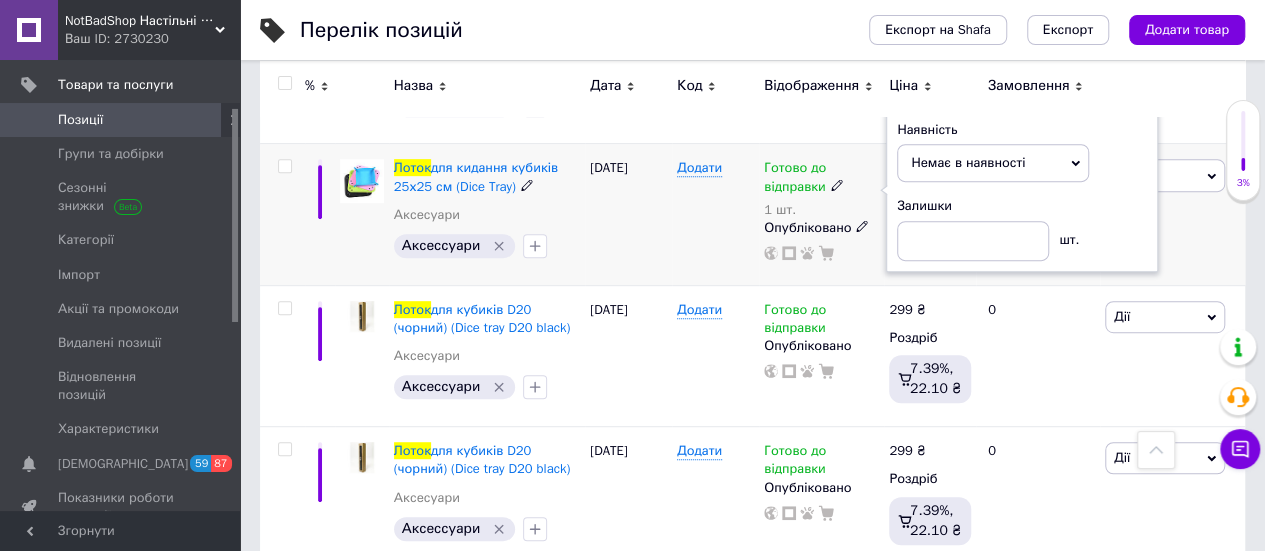 click on "10.03.2025" at bounding box center (628, 214) 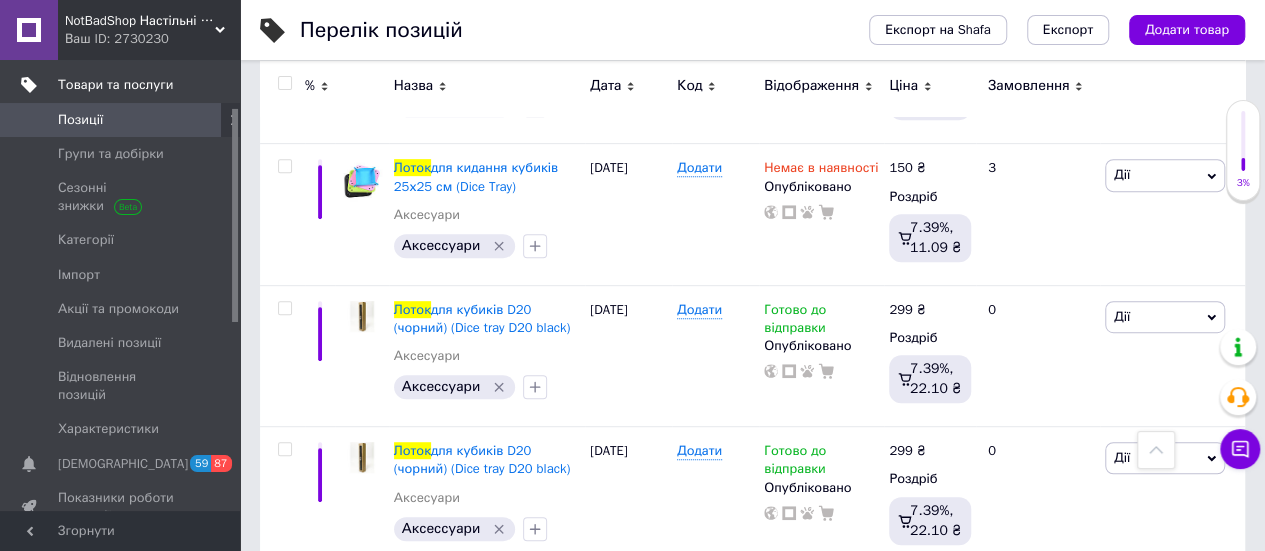 click on "Товари та послуги" at bounding box center [115, 85] 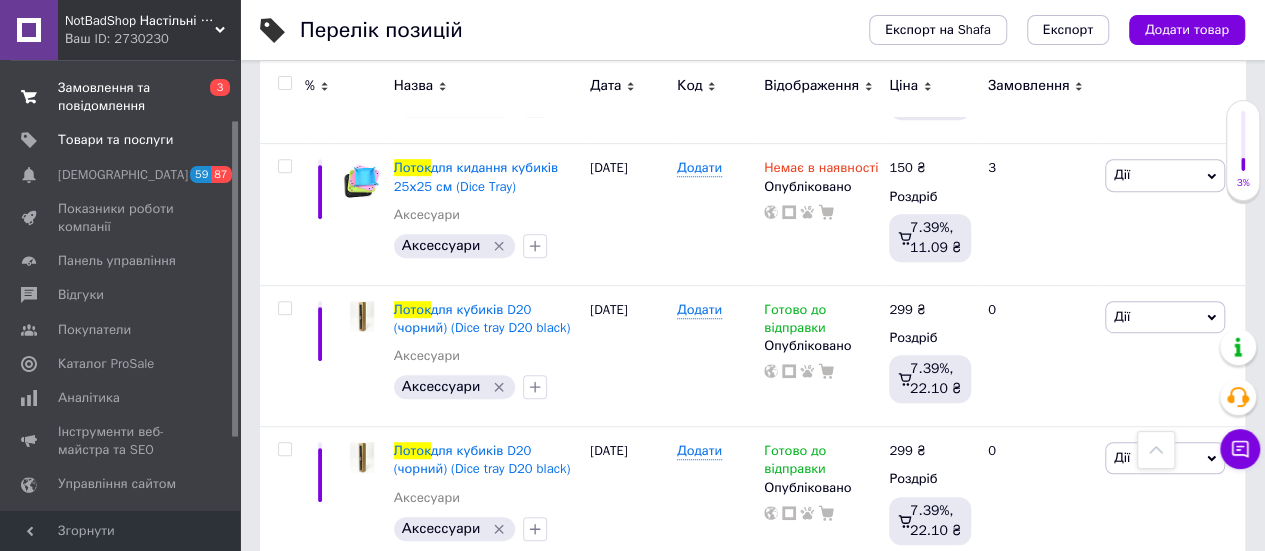 scroll, scrollTop: 0, scrollLeft: 0, axis: both 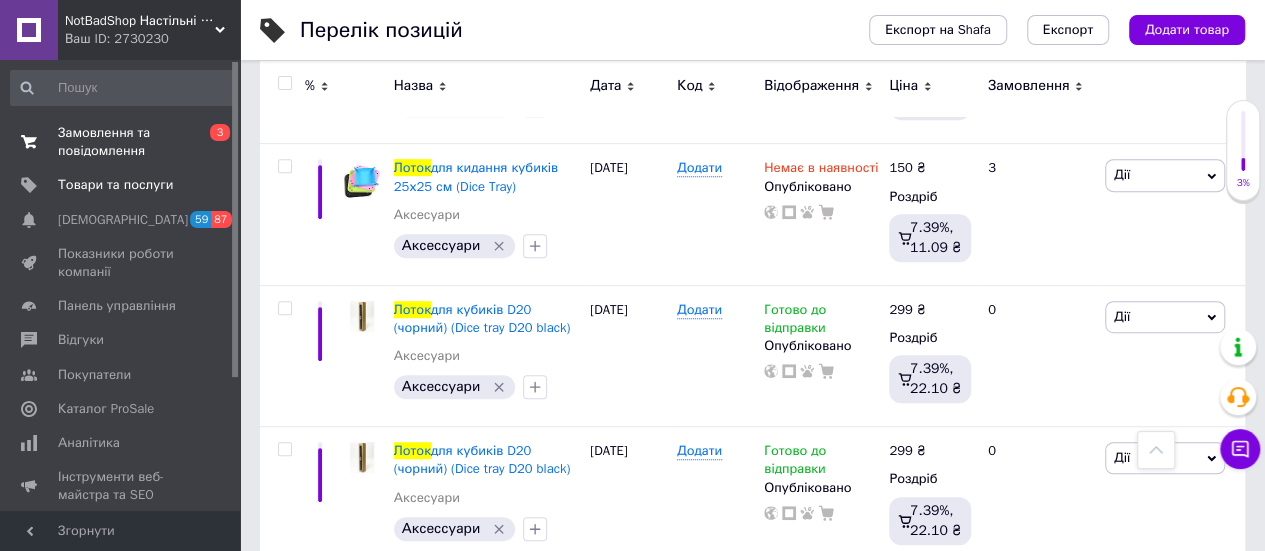 click on "Замовлення та повідомлення" at bounding box center [121, 142] 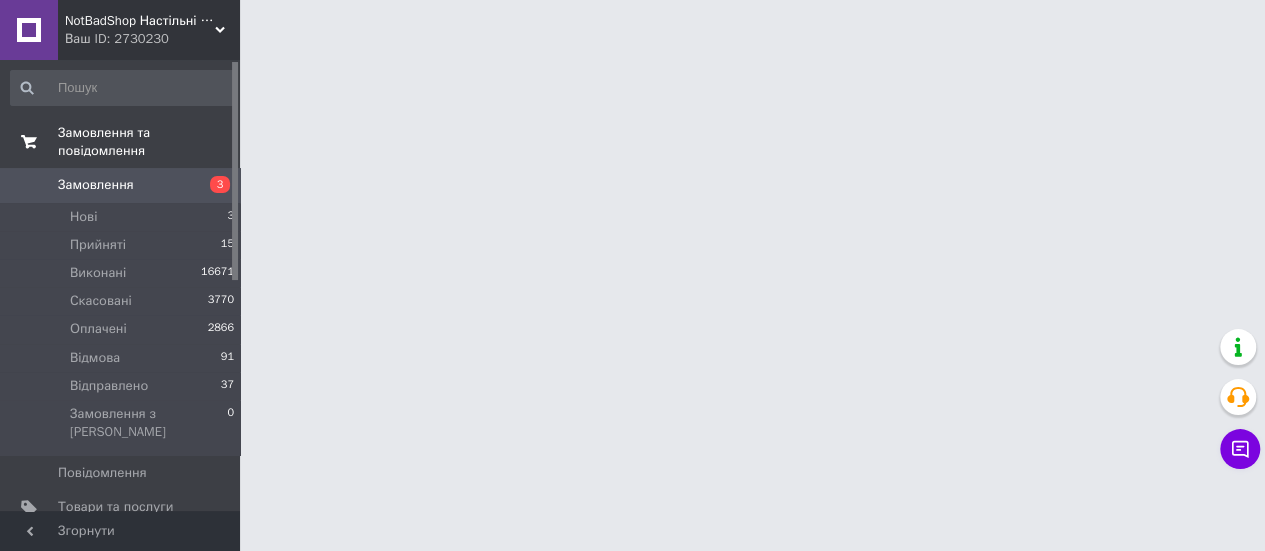 scroll, scrollTop: 0, scrollLeft: 0, axis: both 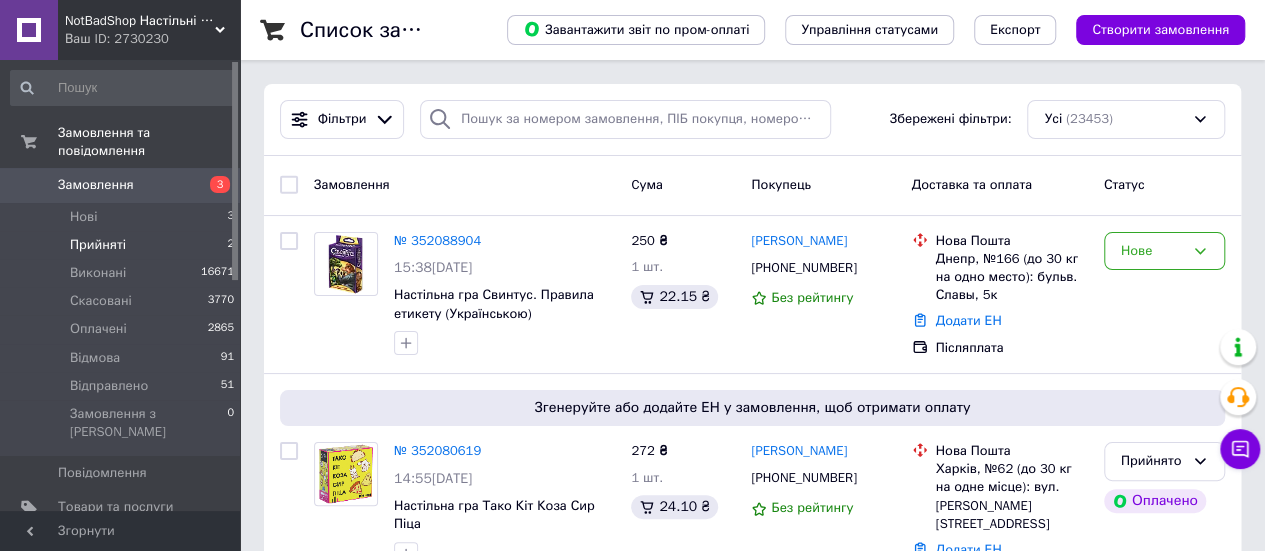 click on "Прийняті 2" at bounding box center (123, 245) 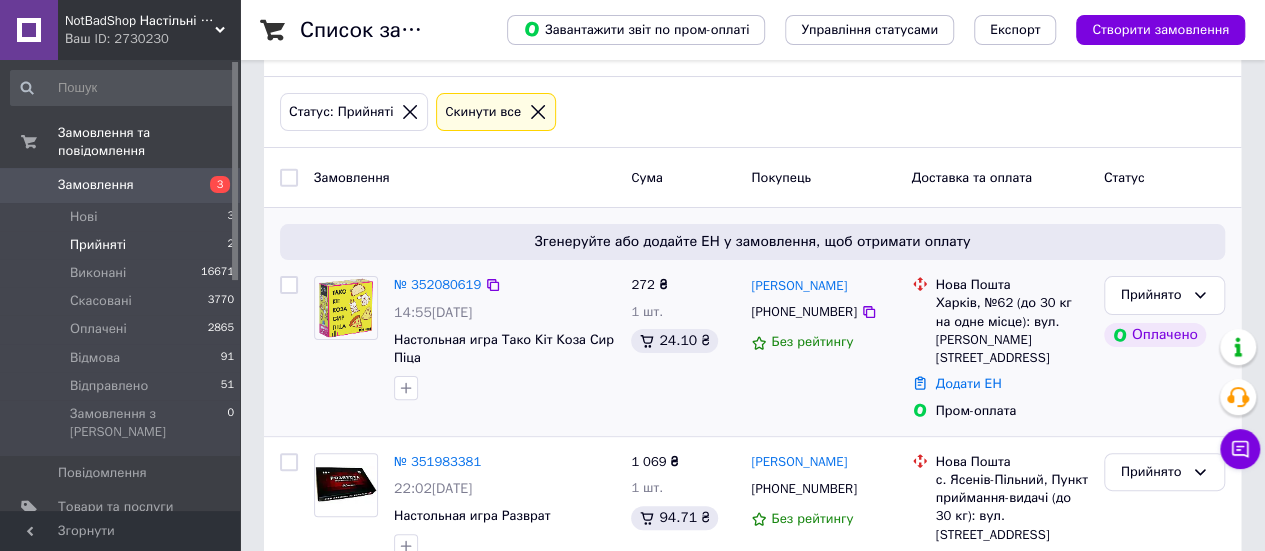 scroll, scrollTop: 144, scrollLeft: 0, axis: vertical 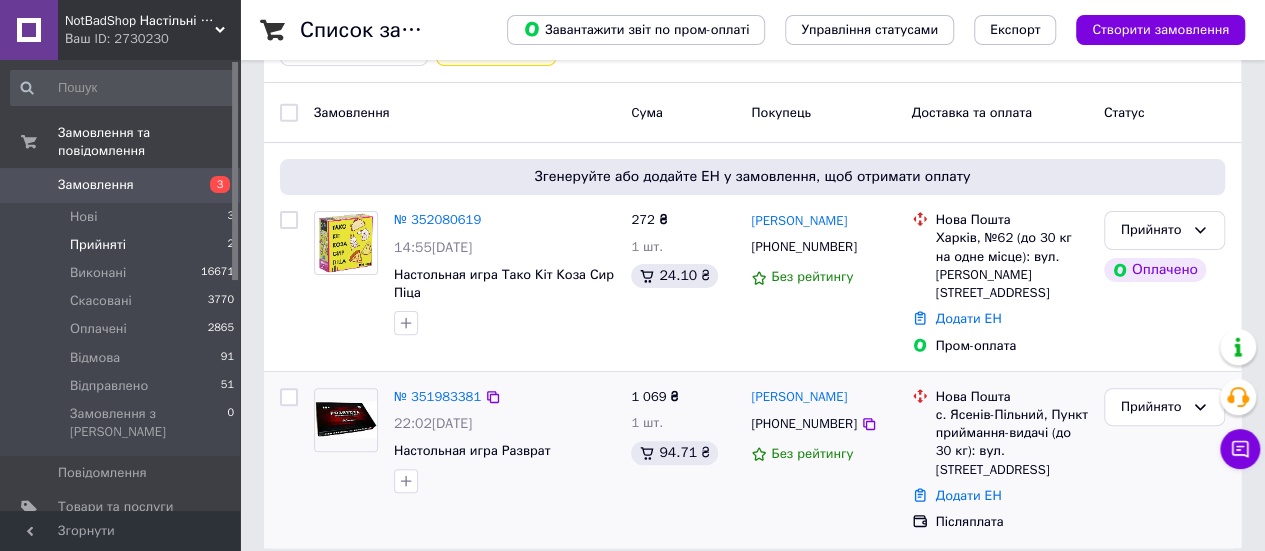click on "№ 351983381" at bounding box center (437, 397) 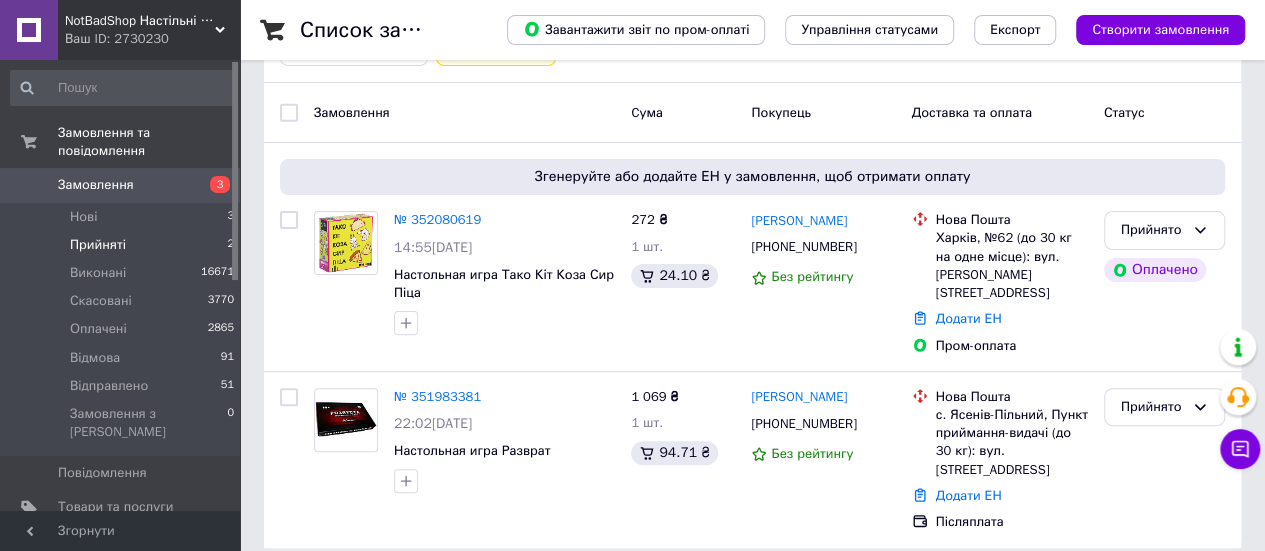 click on "№ 351983381" at bounding box center (437, 396) 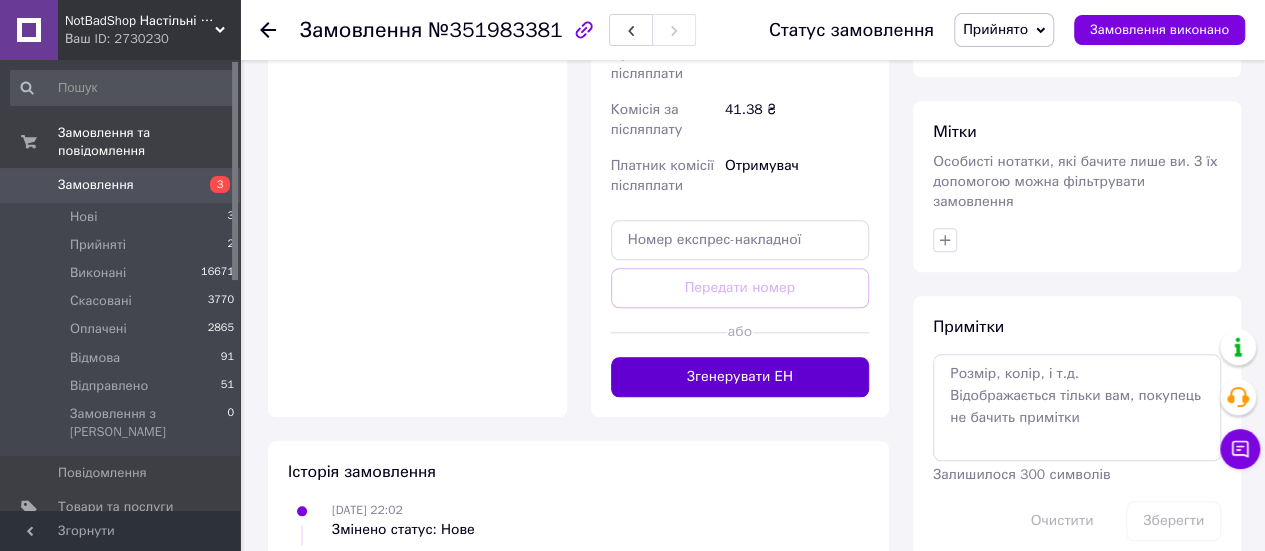 click on "Згенерувати ЕН" at bounding box center [740, 377] 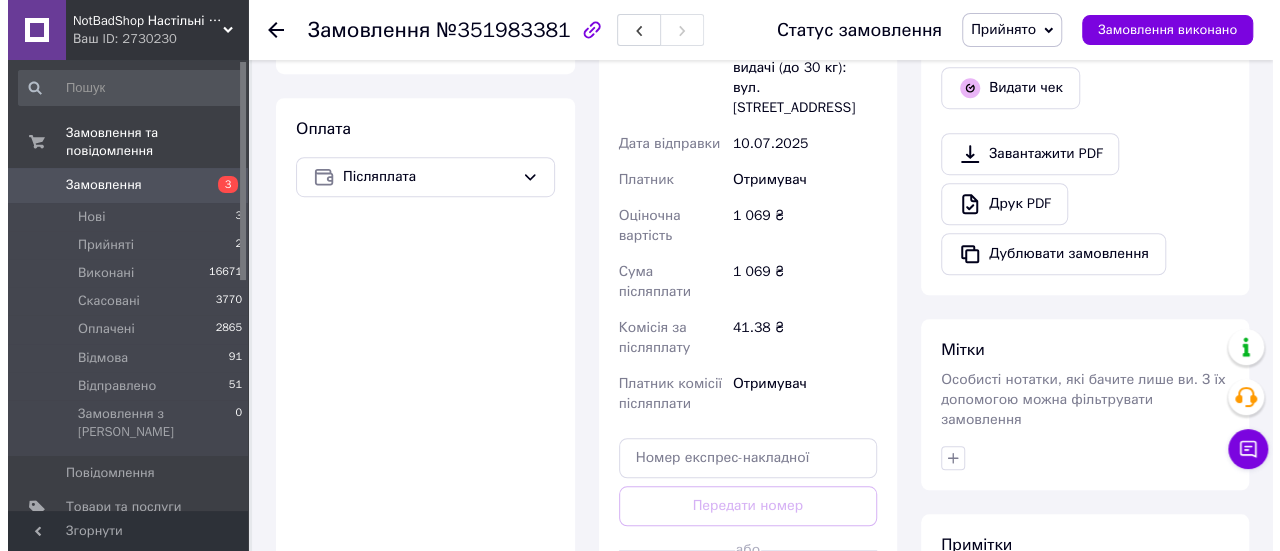 scroll, scrollTop: 430, scrollLeft: 0, axis: vertical 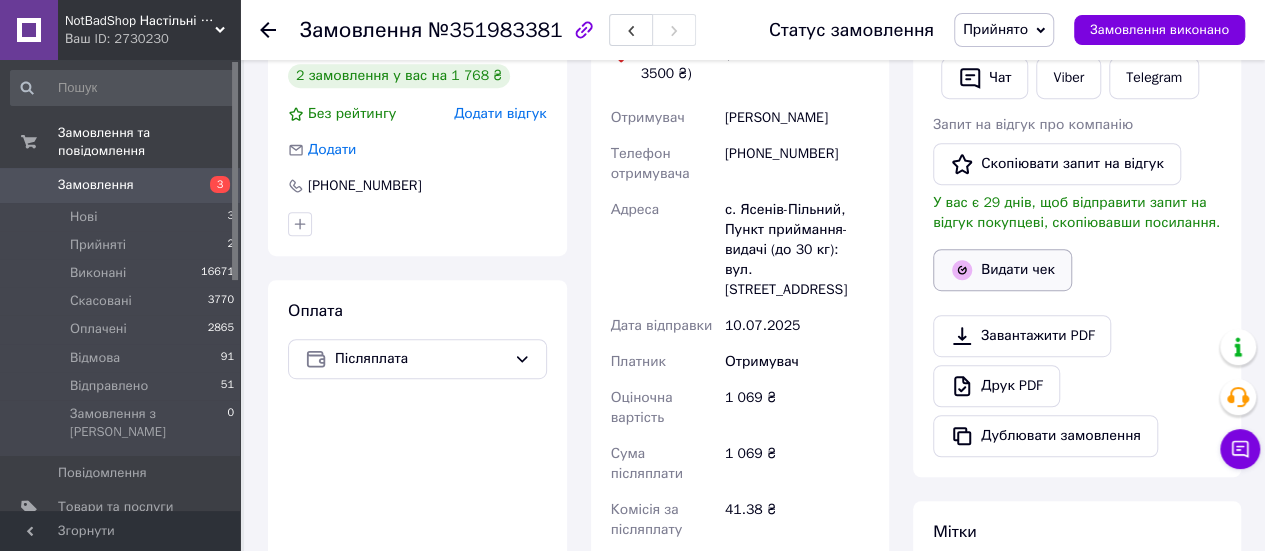 drag, startPoint x: 959, startPoint y: 275, endPoint x: 974, endPoint y: 277, distance: 15.132746 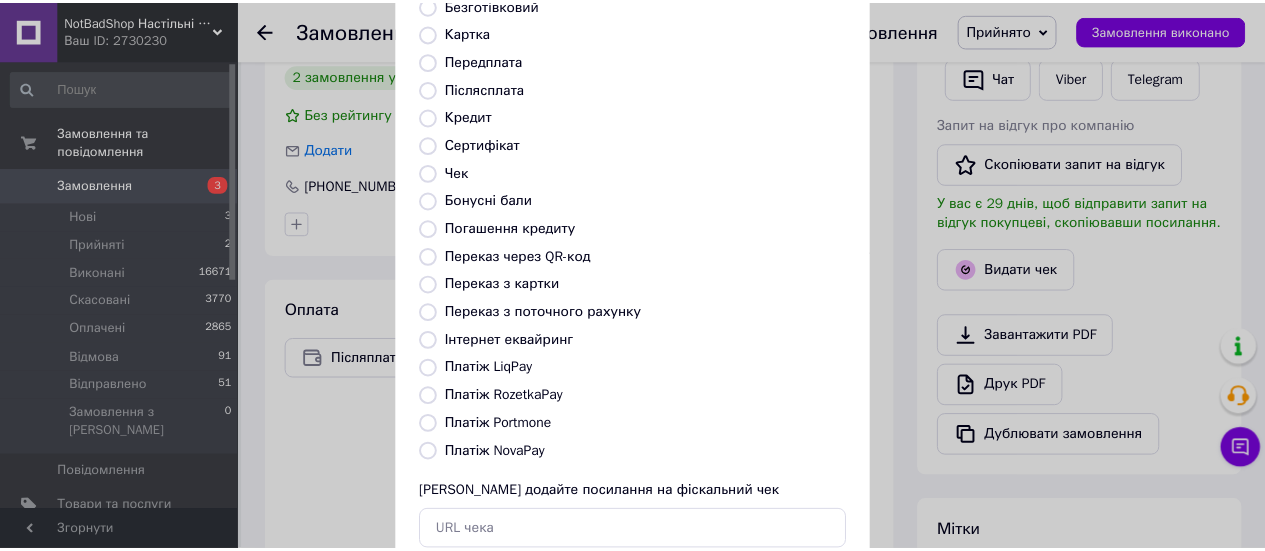 scroll, scrollTop: 306, scrollLeft: 0, axis: vertical 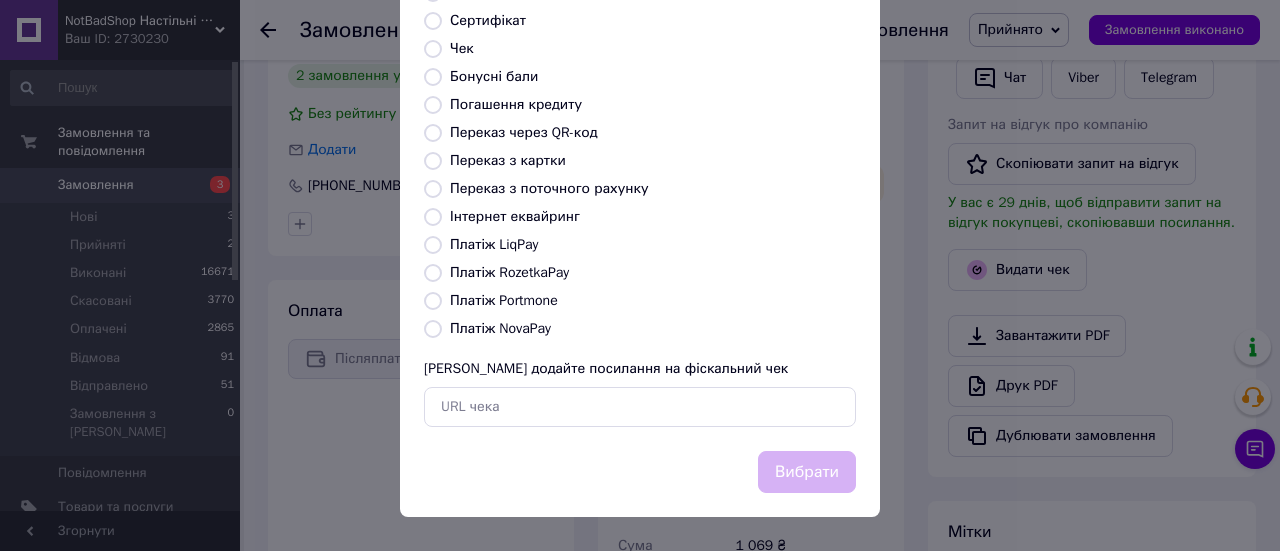 click on "Платіж NovaPay" at bounding box center [500, 328] 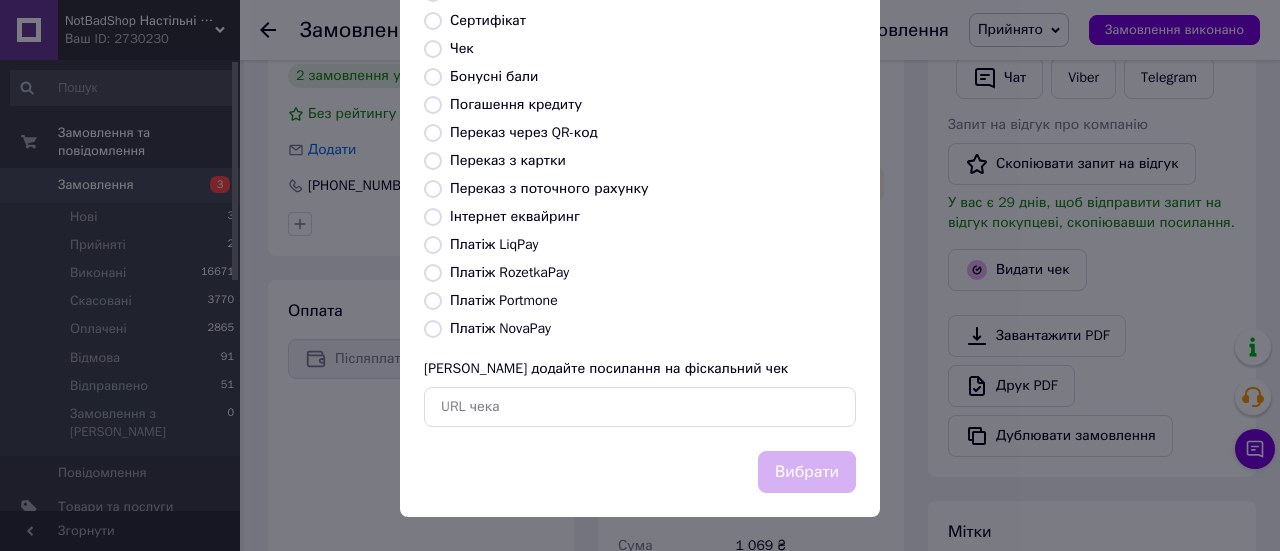 radio on "true" 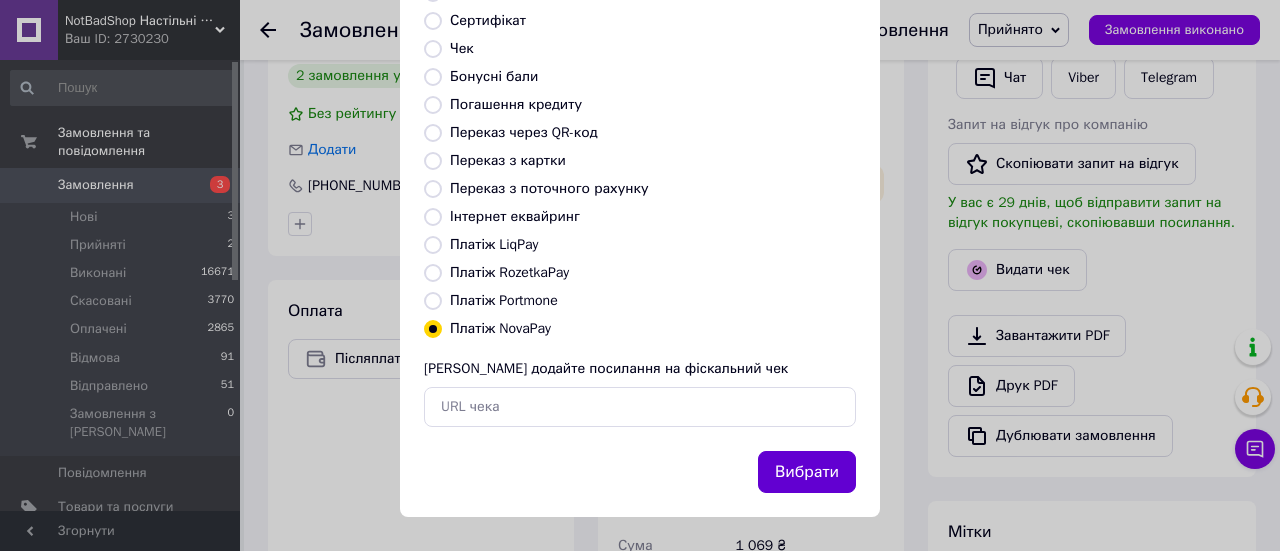 click on "Вибрати" at bounding box center (807, 472) 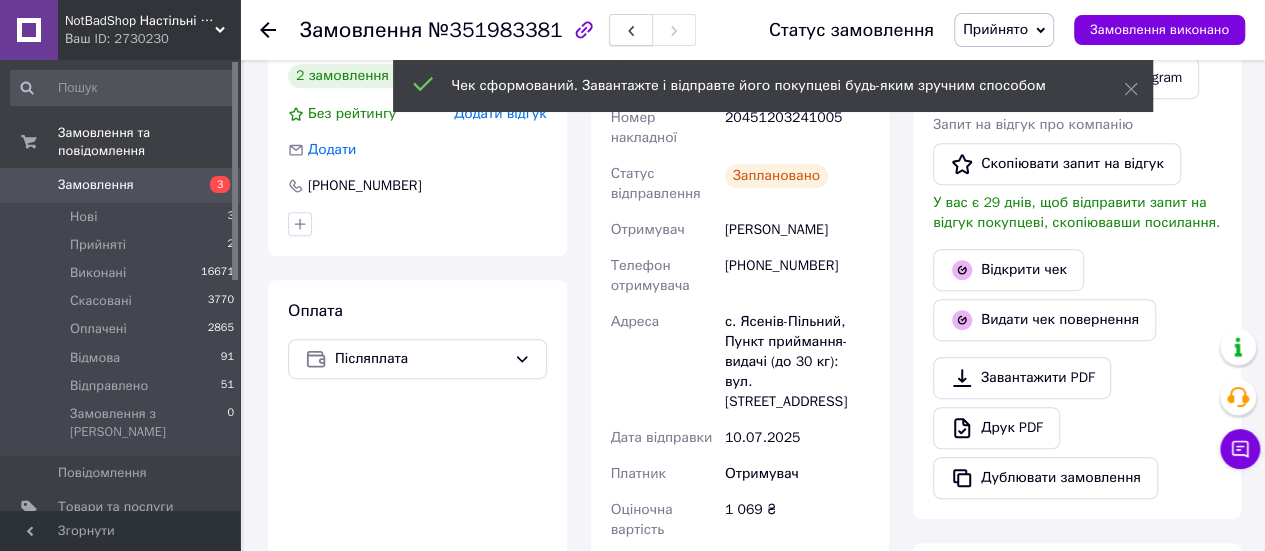 click at bounding box center [631, 30] 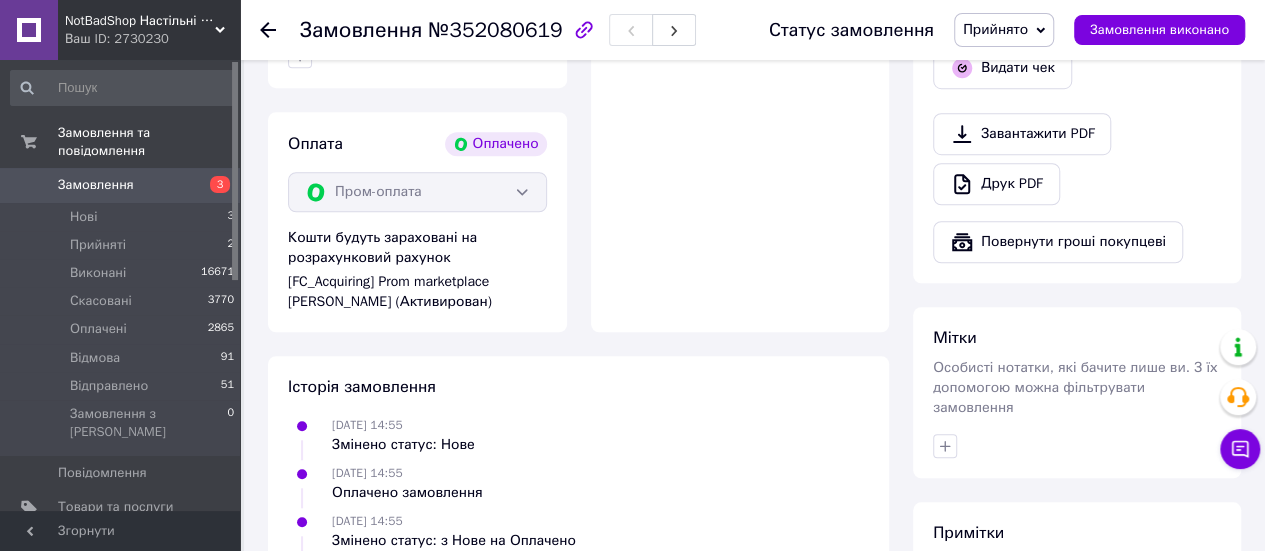 scroll, scrollTop: 828, scrollLeft: 0, axis: vertical 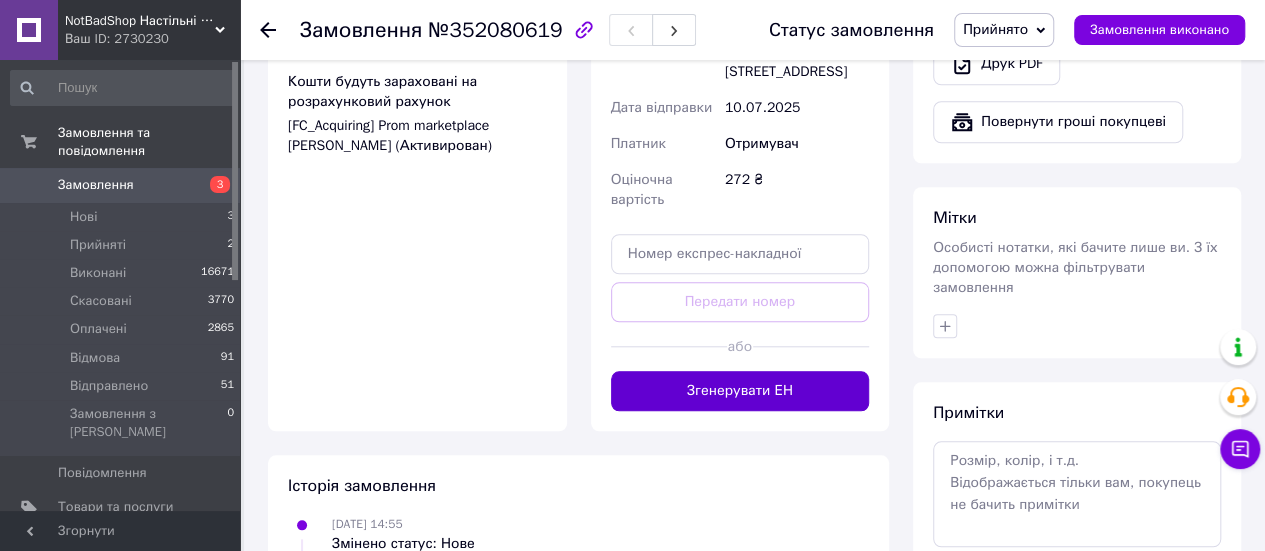click on "Згенерувати ЕН" at bounding box center (740, 391) 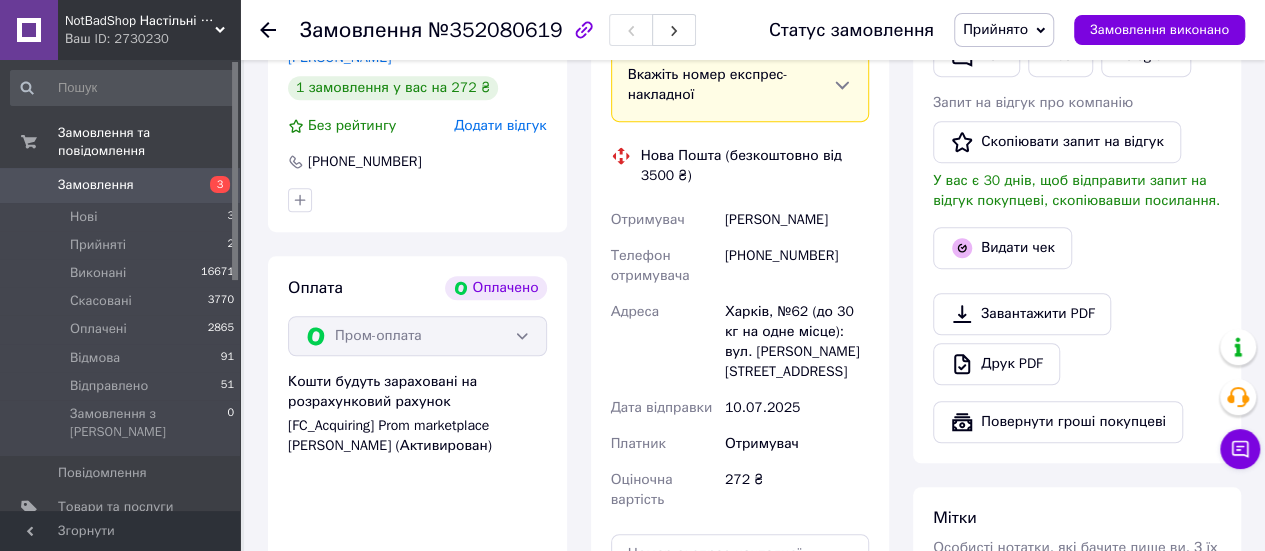 click on "Дії Написати покупцеві   Надіслати інструкцію   Чат Viber Telegram Запит на відгук про компанію   Скопіювати запит на відгук У вас є 30 днів, щоб відправити запит на відгук покупцеві, скопіювавши посилання.   Видати чек   Завантажити PDF   Друк PDF   Повернути гроші покупцеві" at bounding box center (1077, 180) 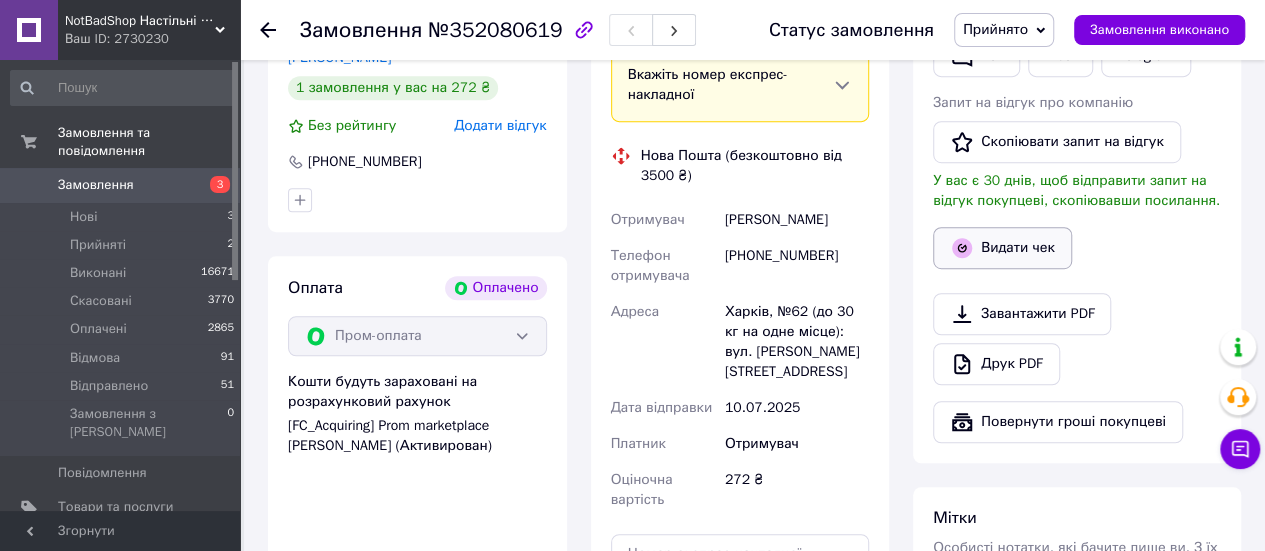 click on "Видати чек" at bounding box center (1002, 248) 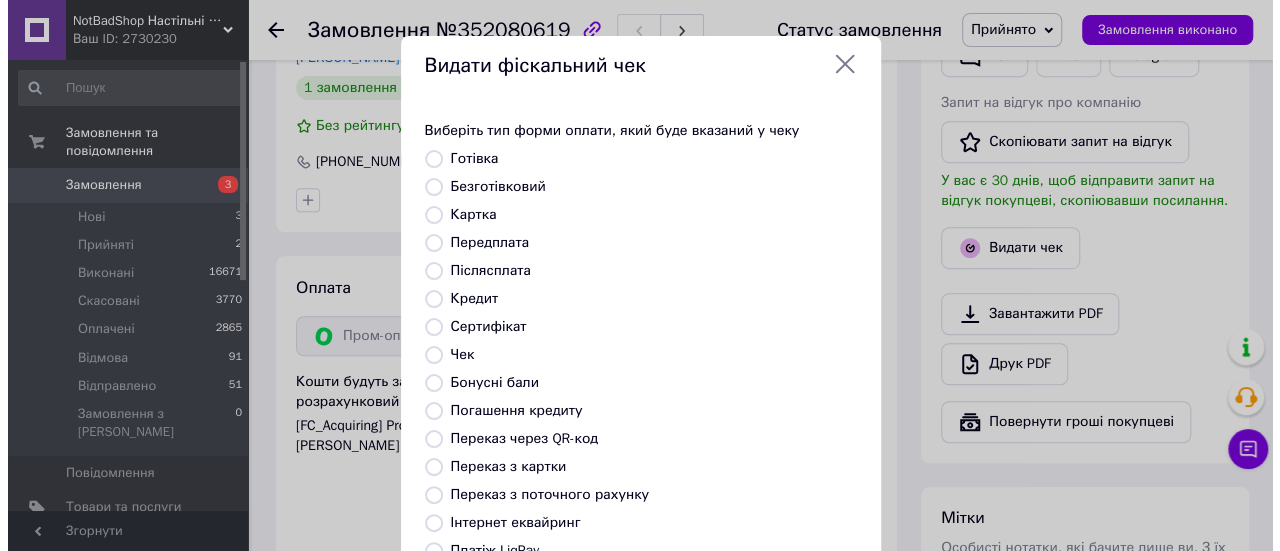 scroll, scrollTop: 508, scrollLeft: 0, axis: vertical 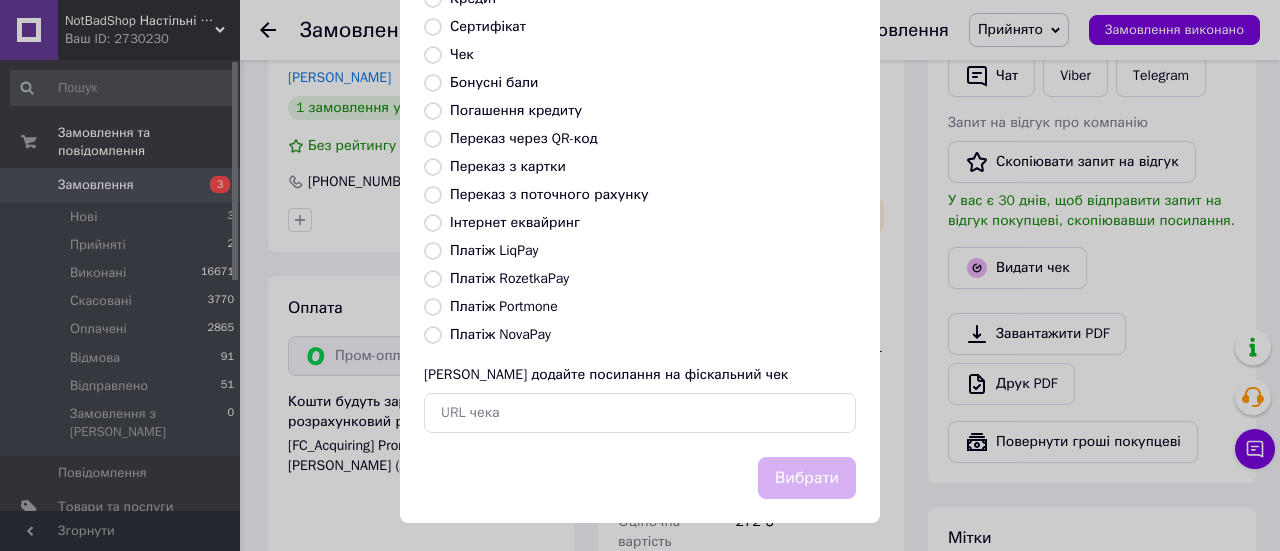 click on "Платіж RozetkaPay" at bounding box center [509, 278] 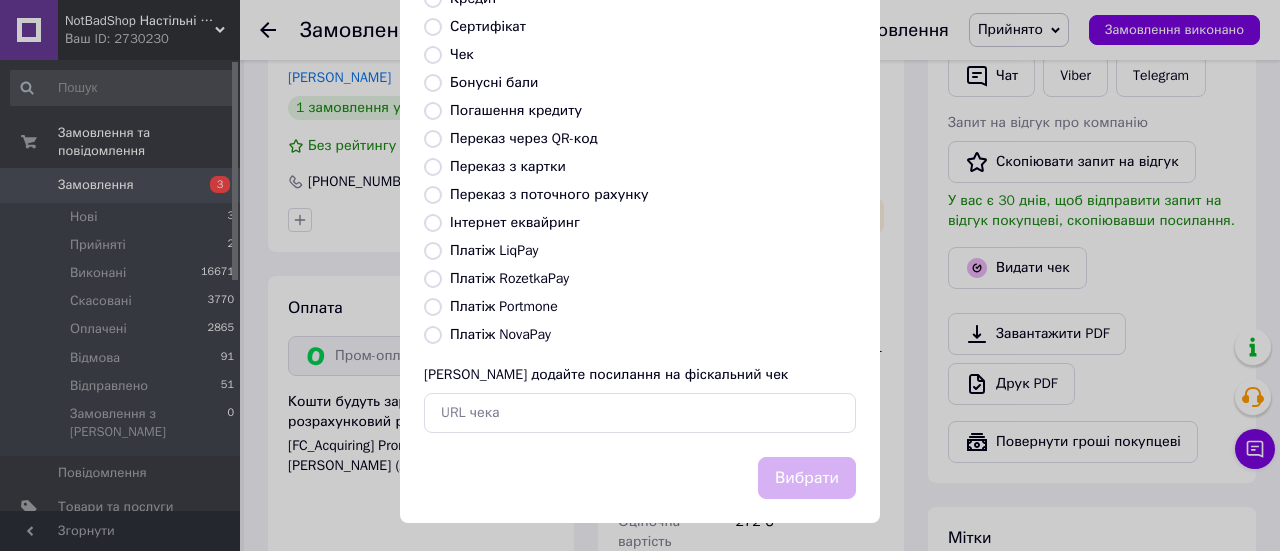 radio on "true" 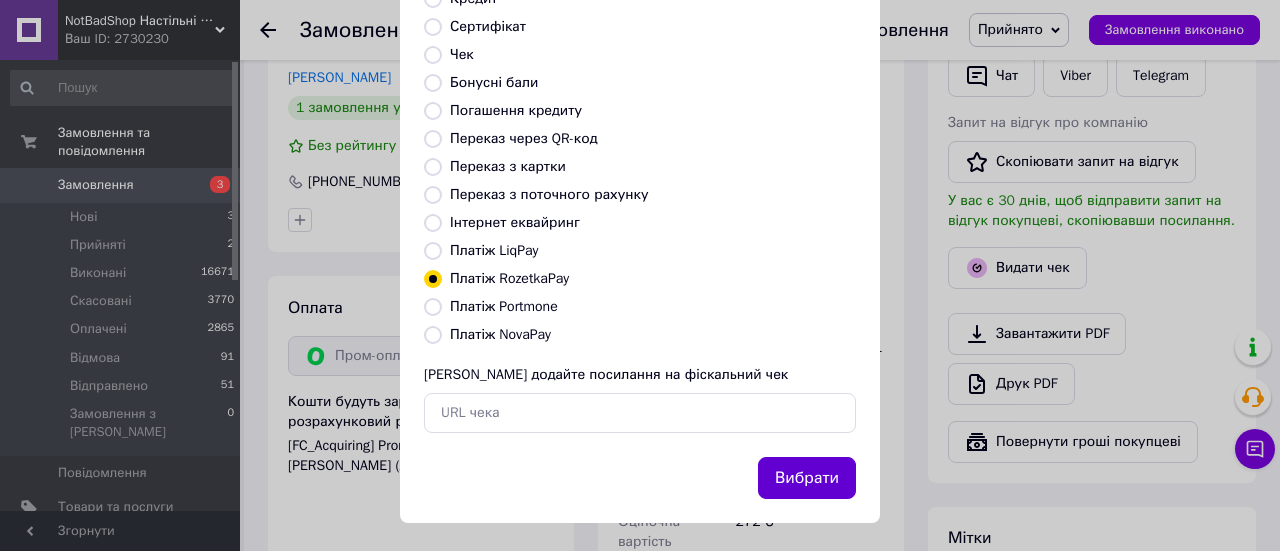 click on "Вибрати" at bounding box center [807, 478] 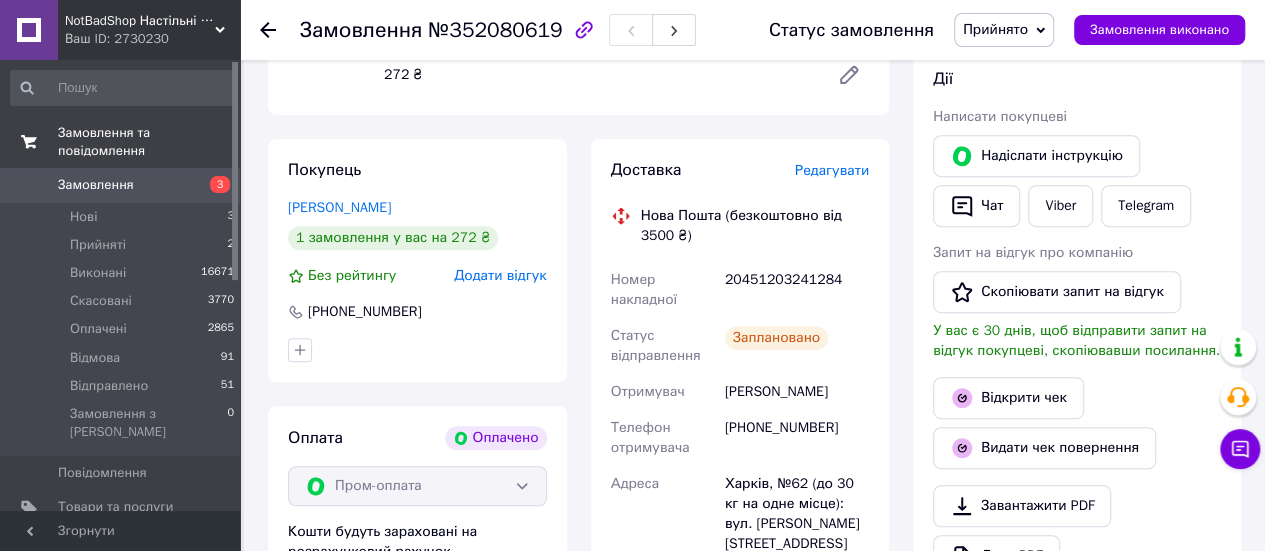 scroll, scrollTop: 328, scrollLeft: 0, axis: vertical 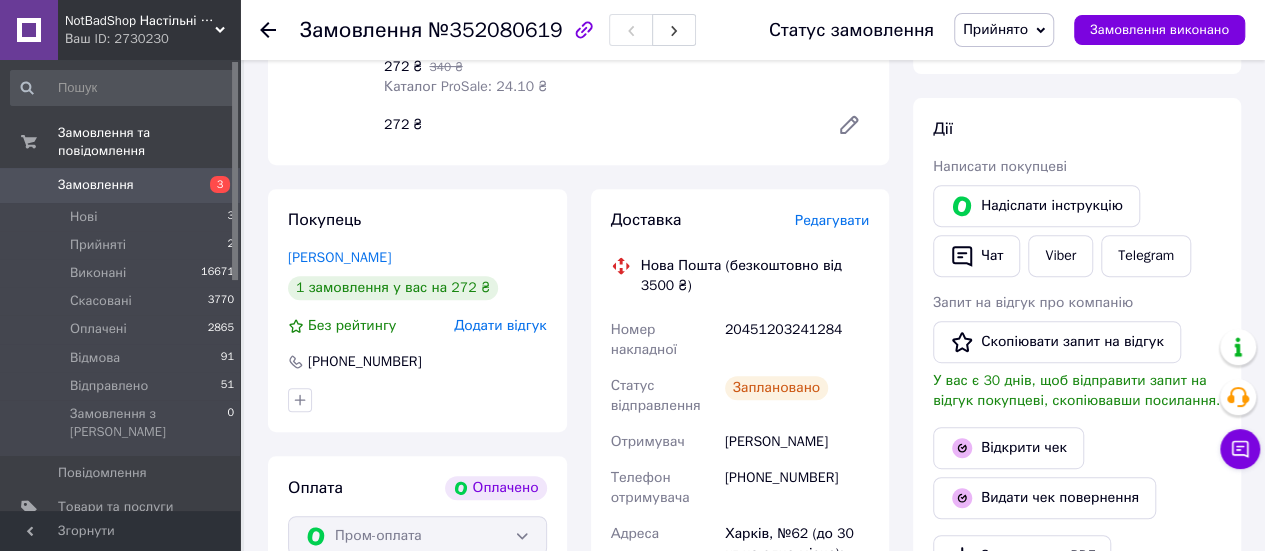 click on "Замовлення" at bounding box center [96, 185] 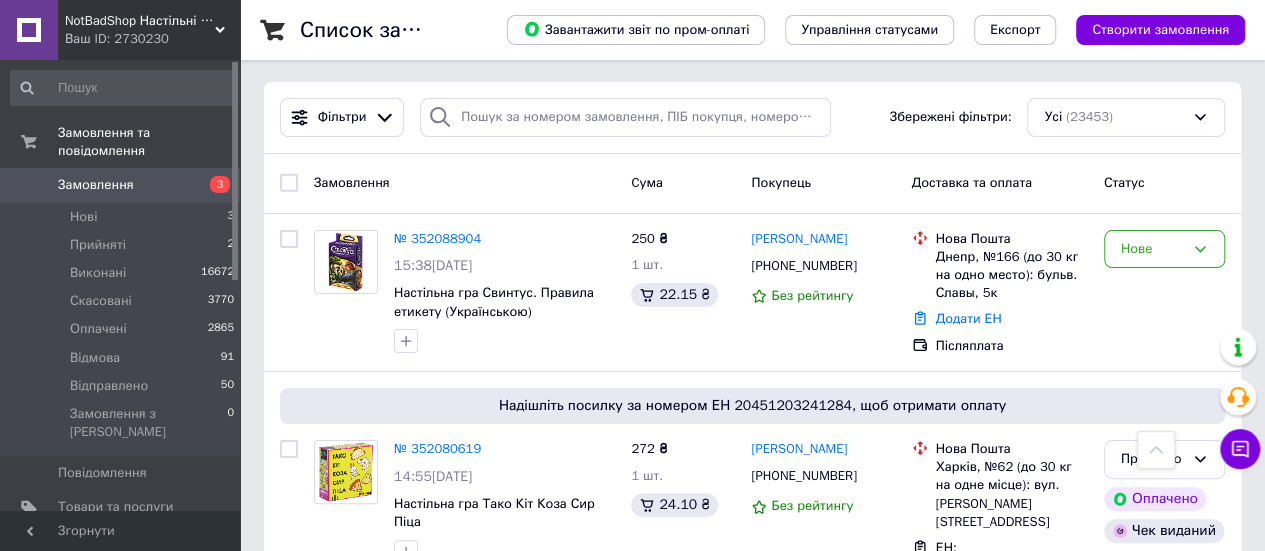 scroll, scrollTop: 0, scrollLeft: 0, axis: both 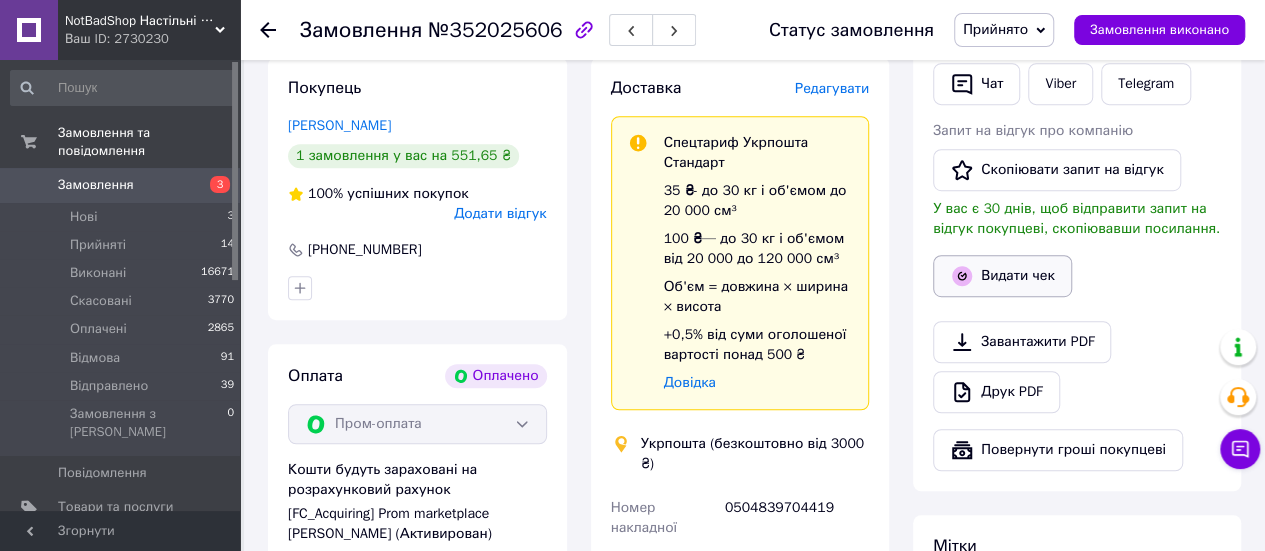 click 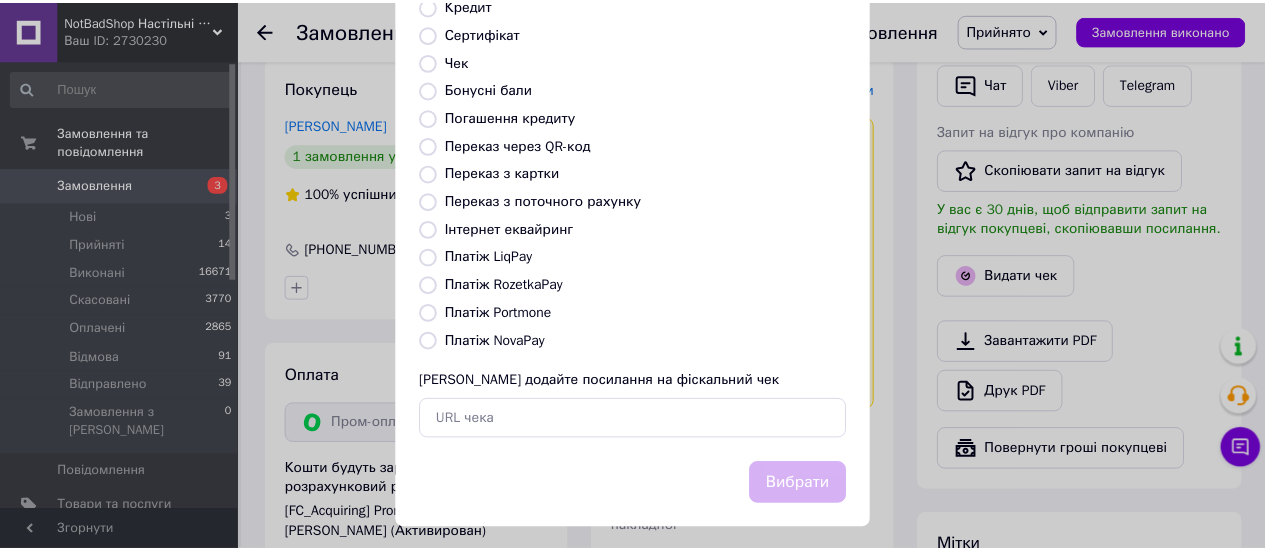 scroll, scrollTop: 300, scrollLeft: 0, axis: vertical 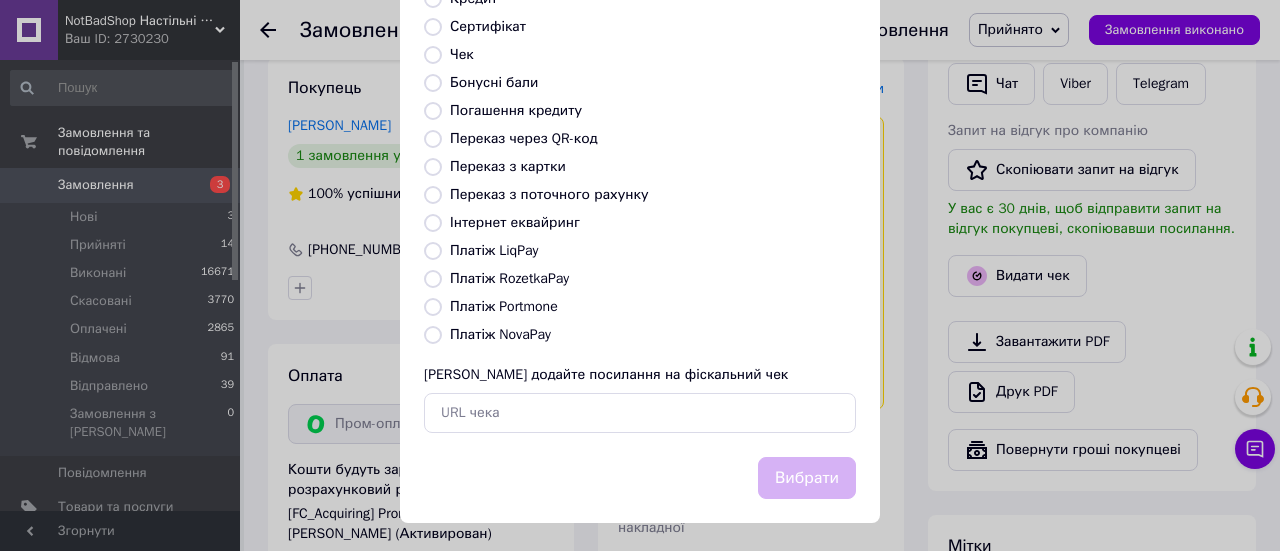 drag, startPoint x: 522, startPoint y: 275, endPoint x: 553, endPoint y: 289, distance: 34.0147 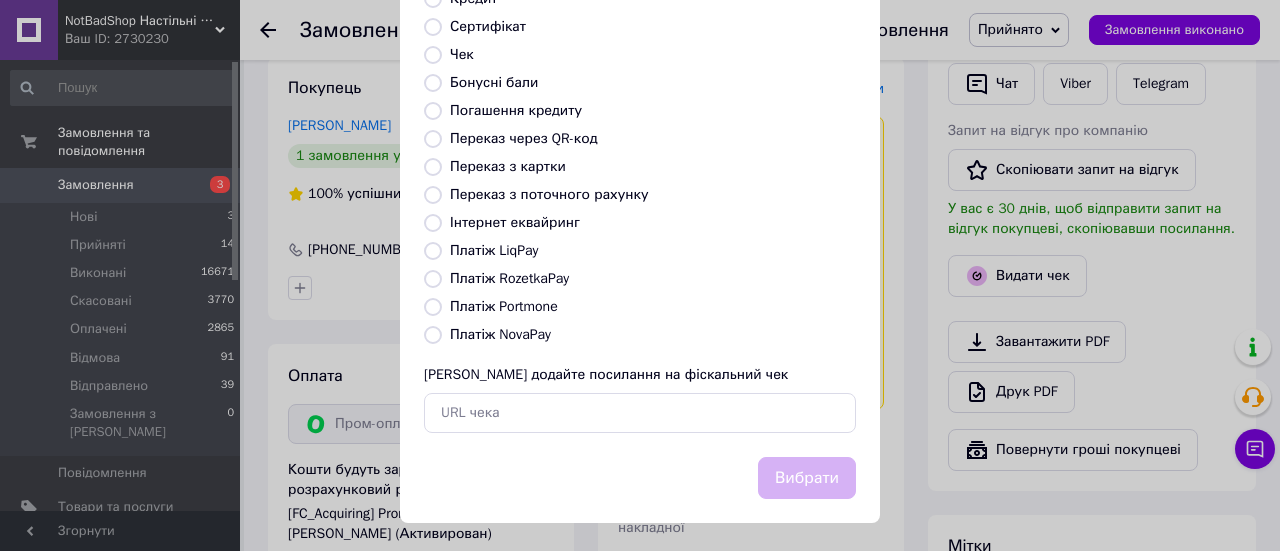radio on "true" 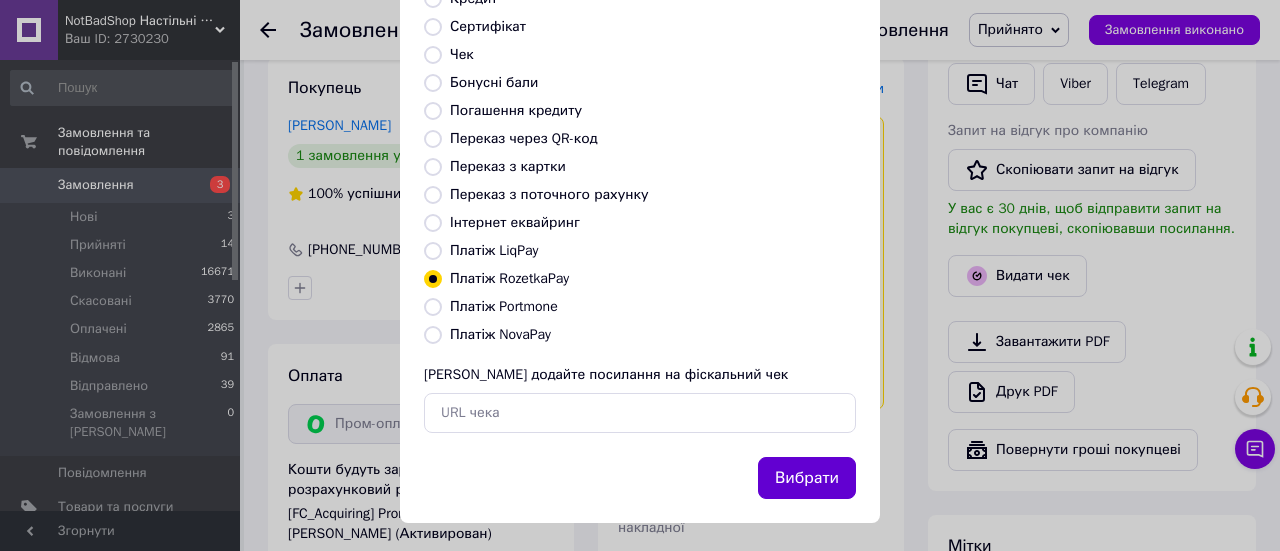 click on "Вибрати" at bounding box center (807, 478) 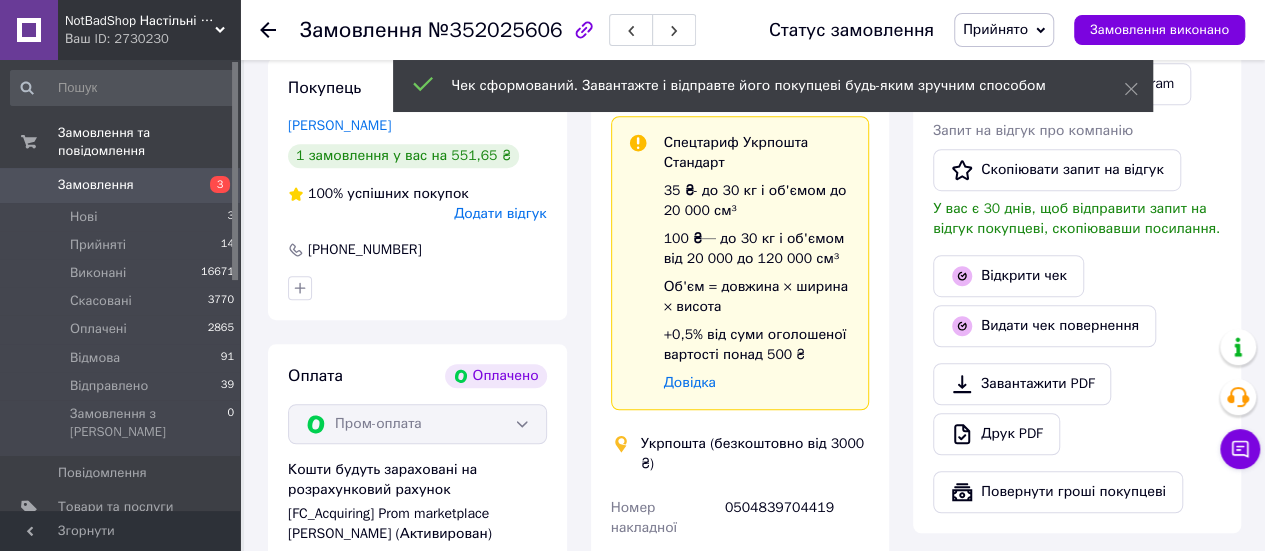 click on "Прийнято" at bounding box center [1004, 30] 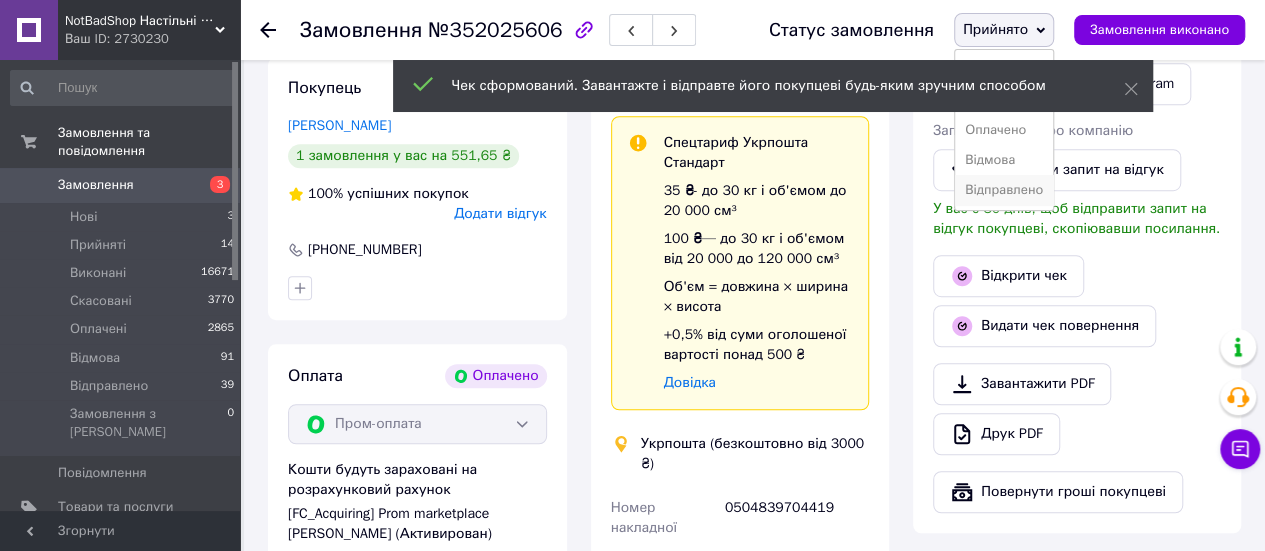 click on "Відправлено" at bounding box center (1004, 190) 